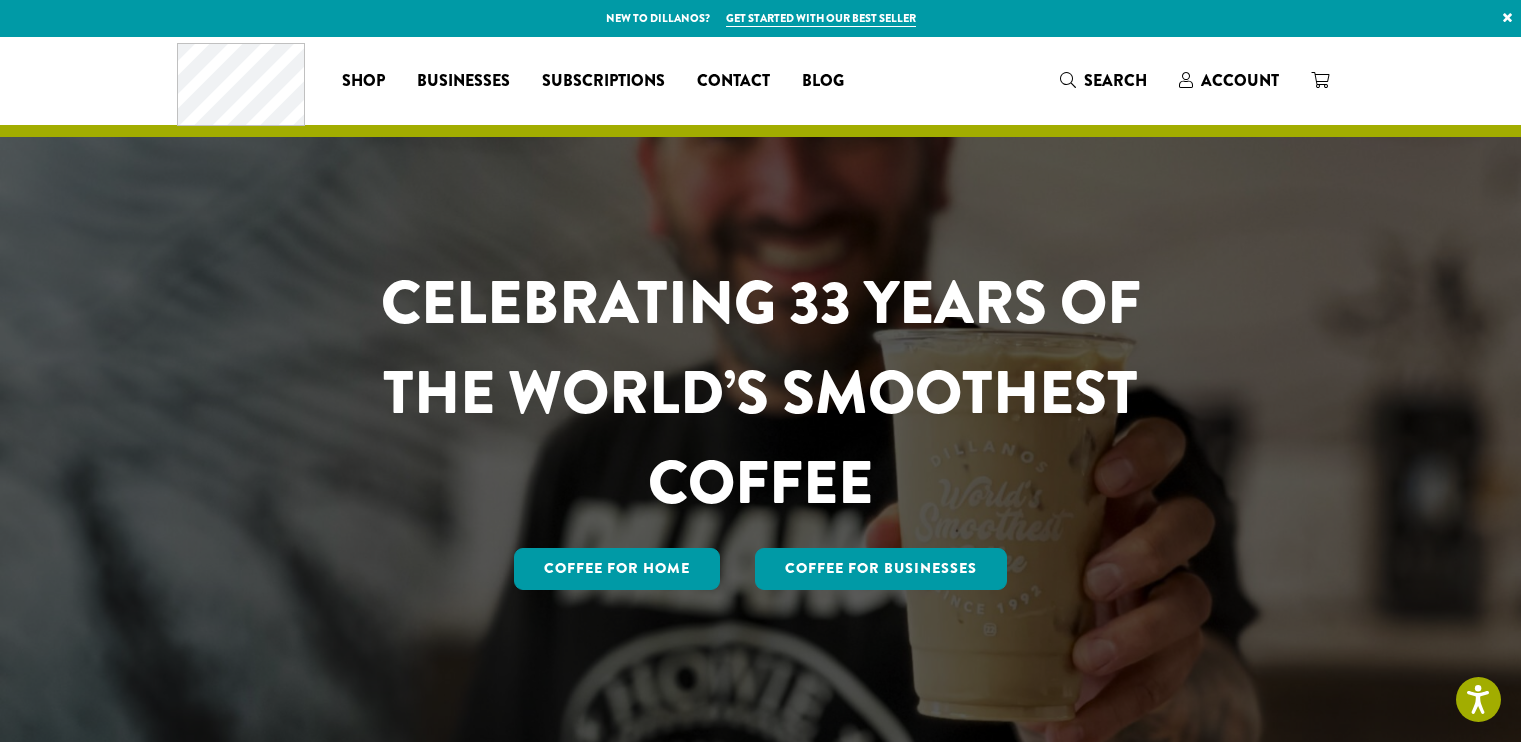 scroll, scrollTop: 0, scrollLeft: 0, axis: both 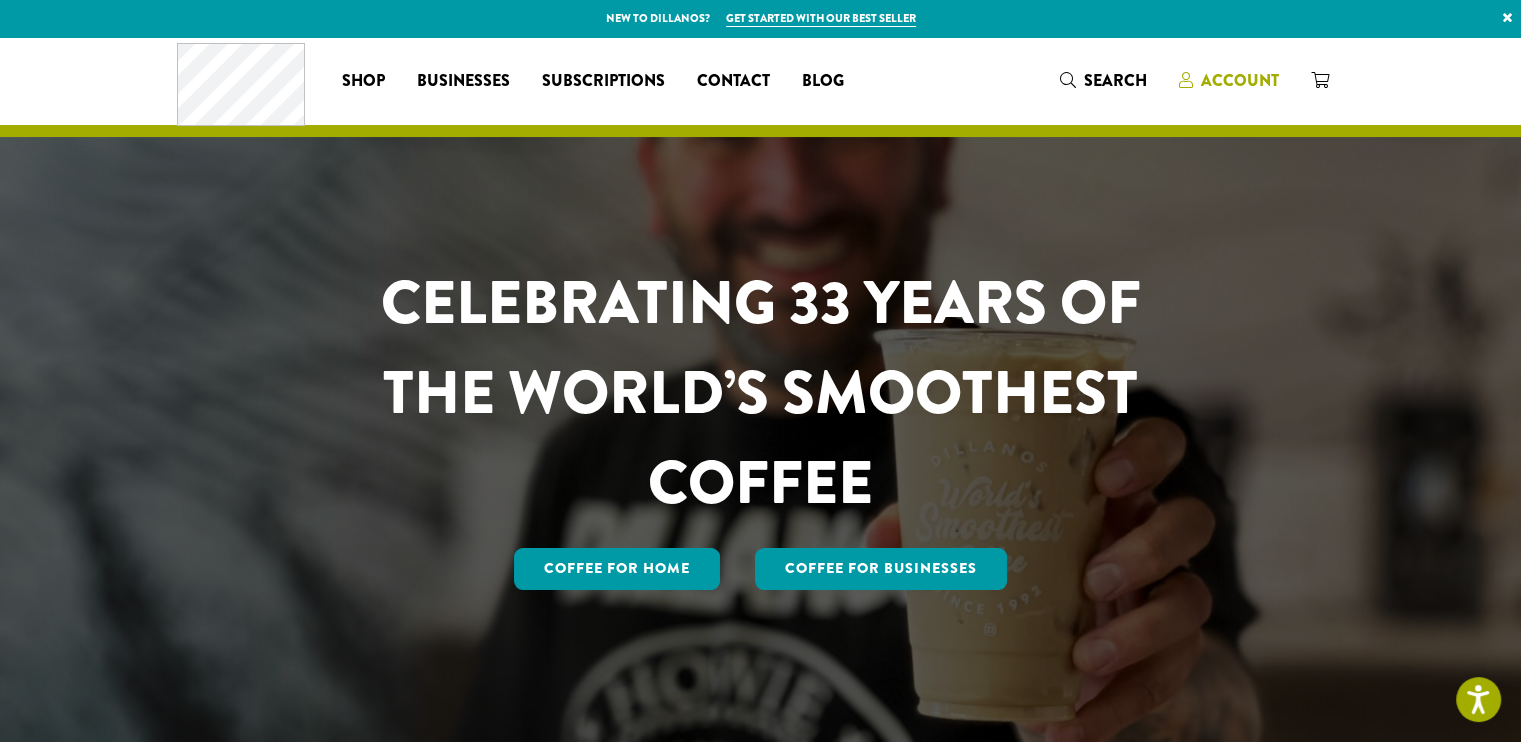 click on "Account" at bounding box center [1240, 80] 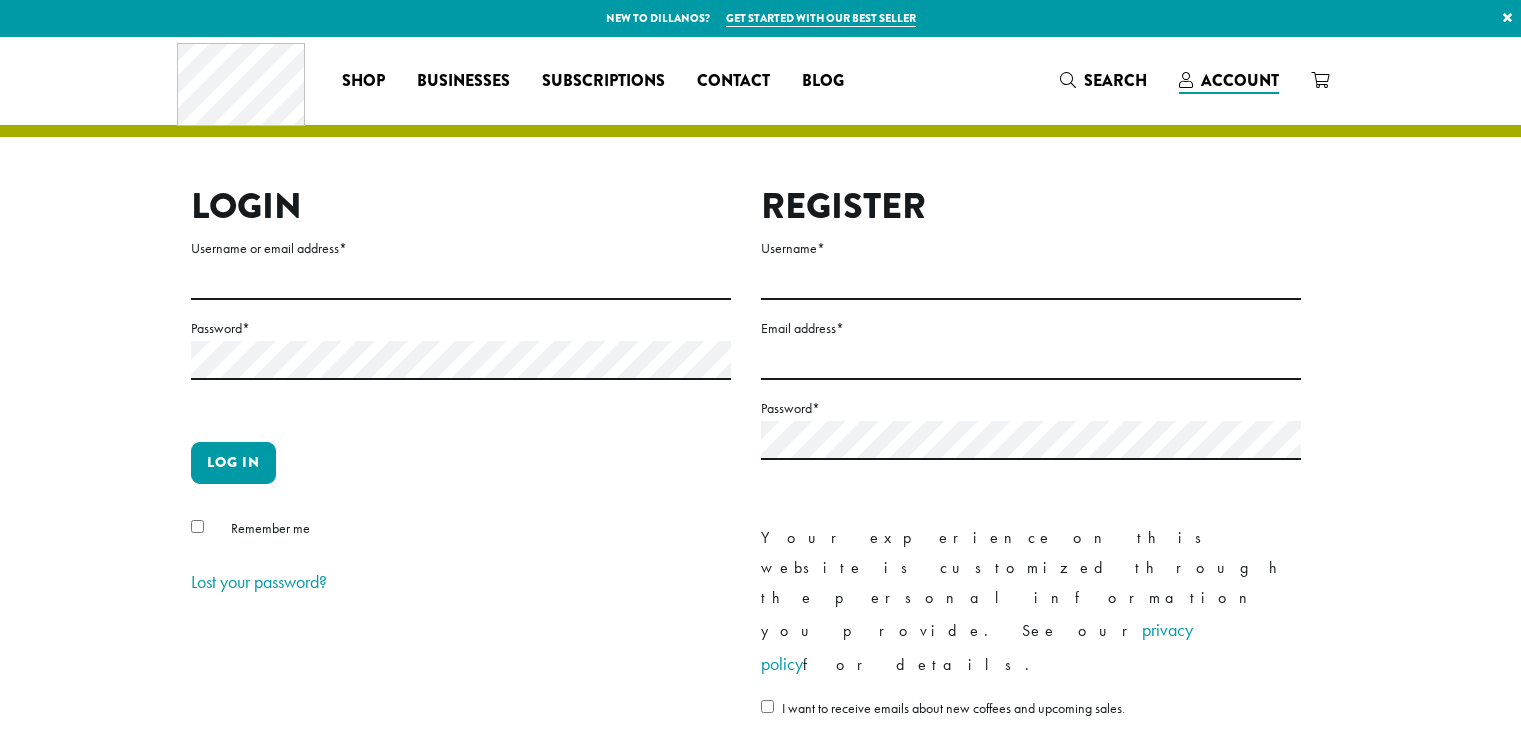 scroll, scrollTop: 0, scrollLeft: 0, axis: both 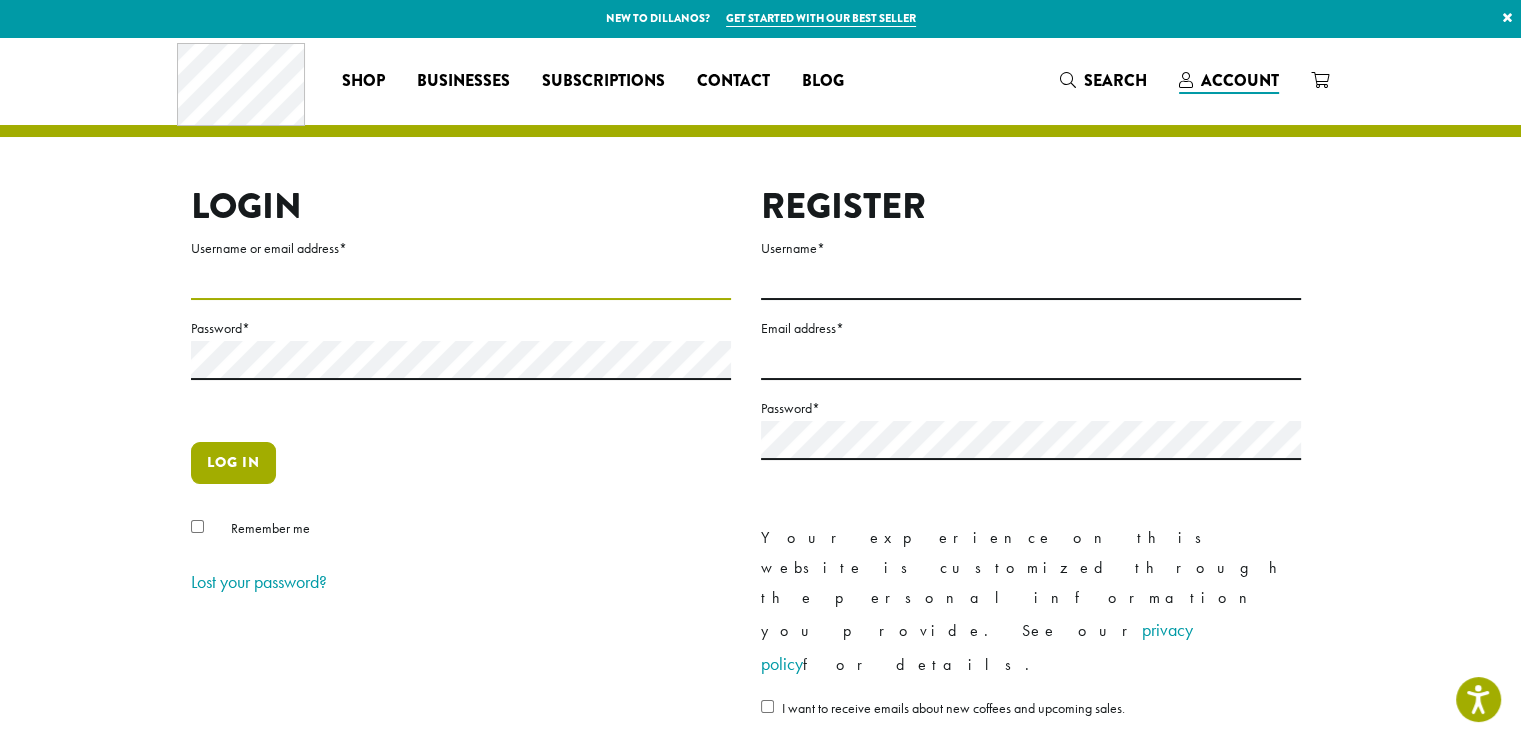 type on "********" 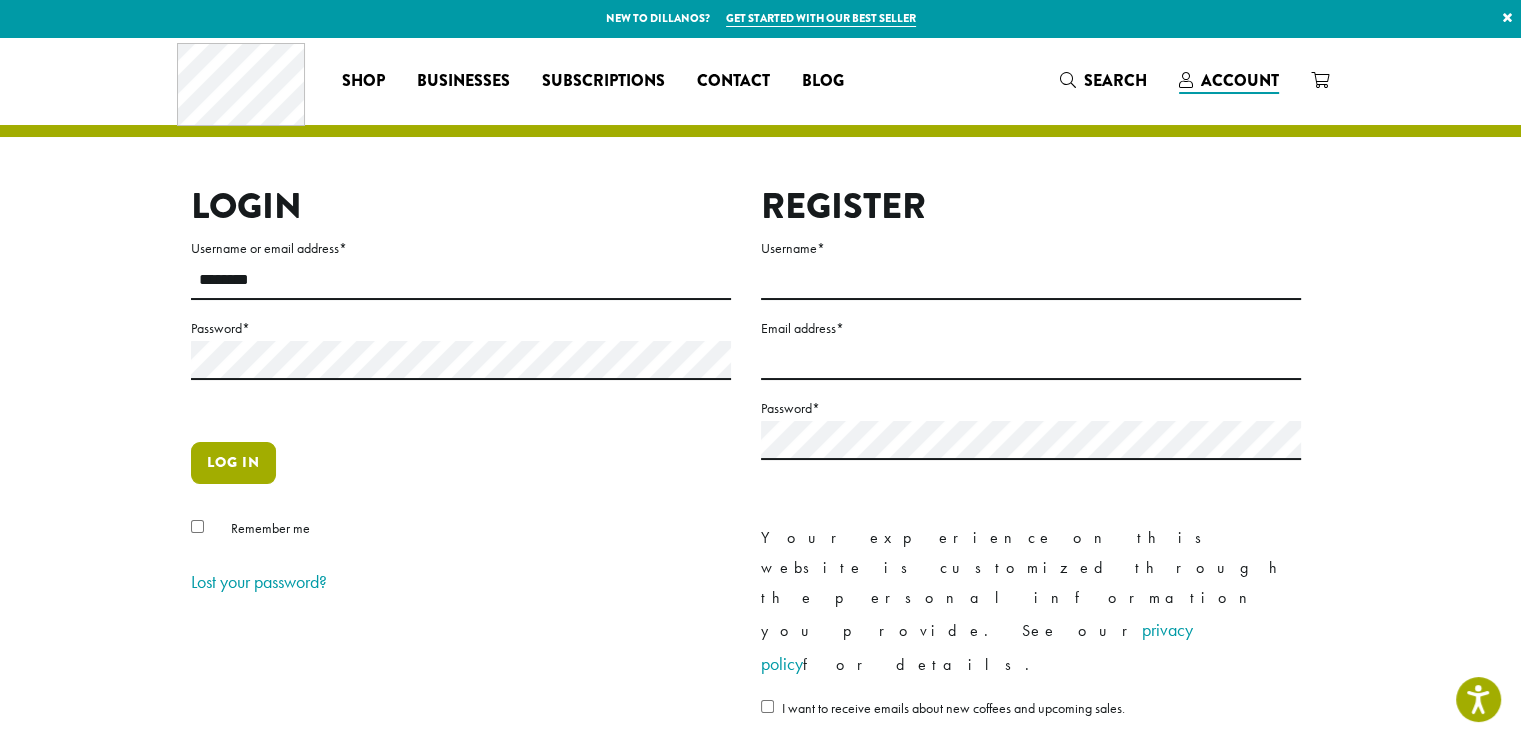 click on "Log in" at bounding box center [233, 463] 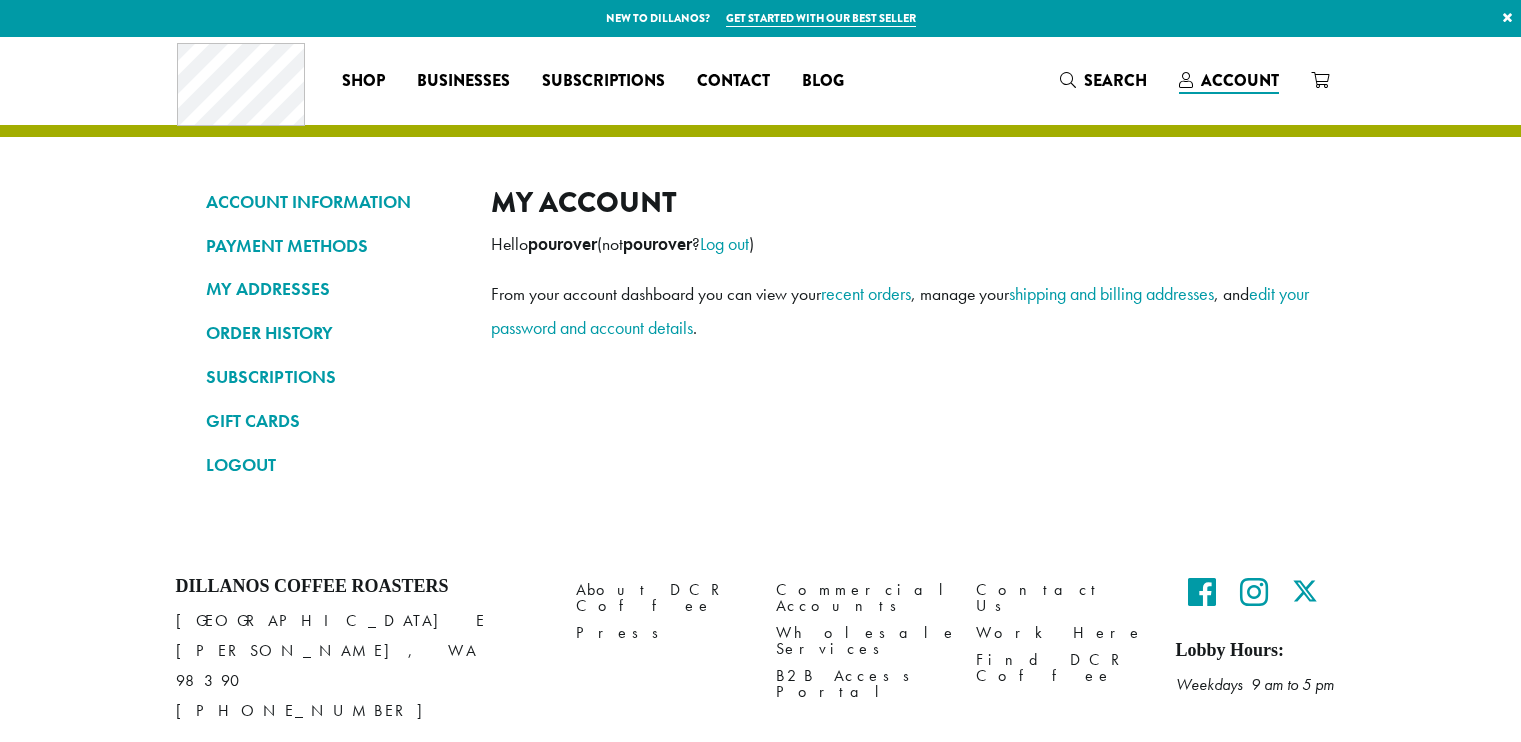 scroll, scrollTop: 0, scrollLeft: 0, axis: both 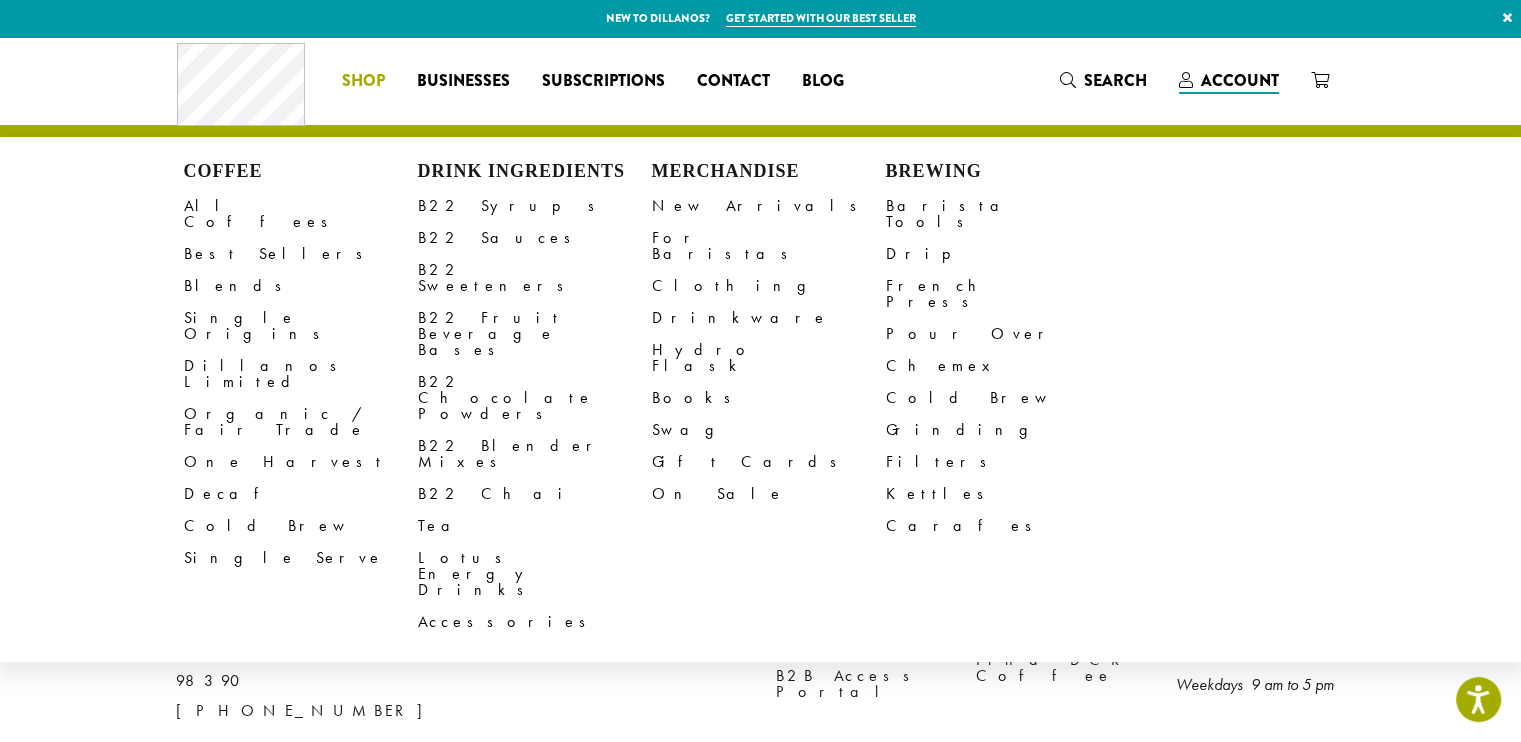click on "Shop" at bounding box center [363, 81] 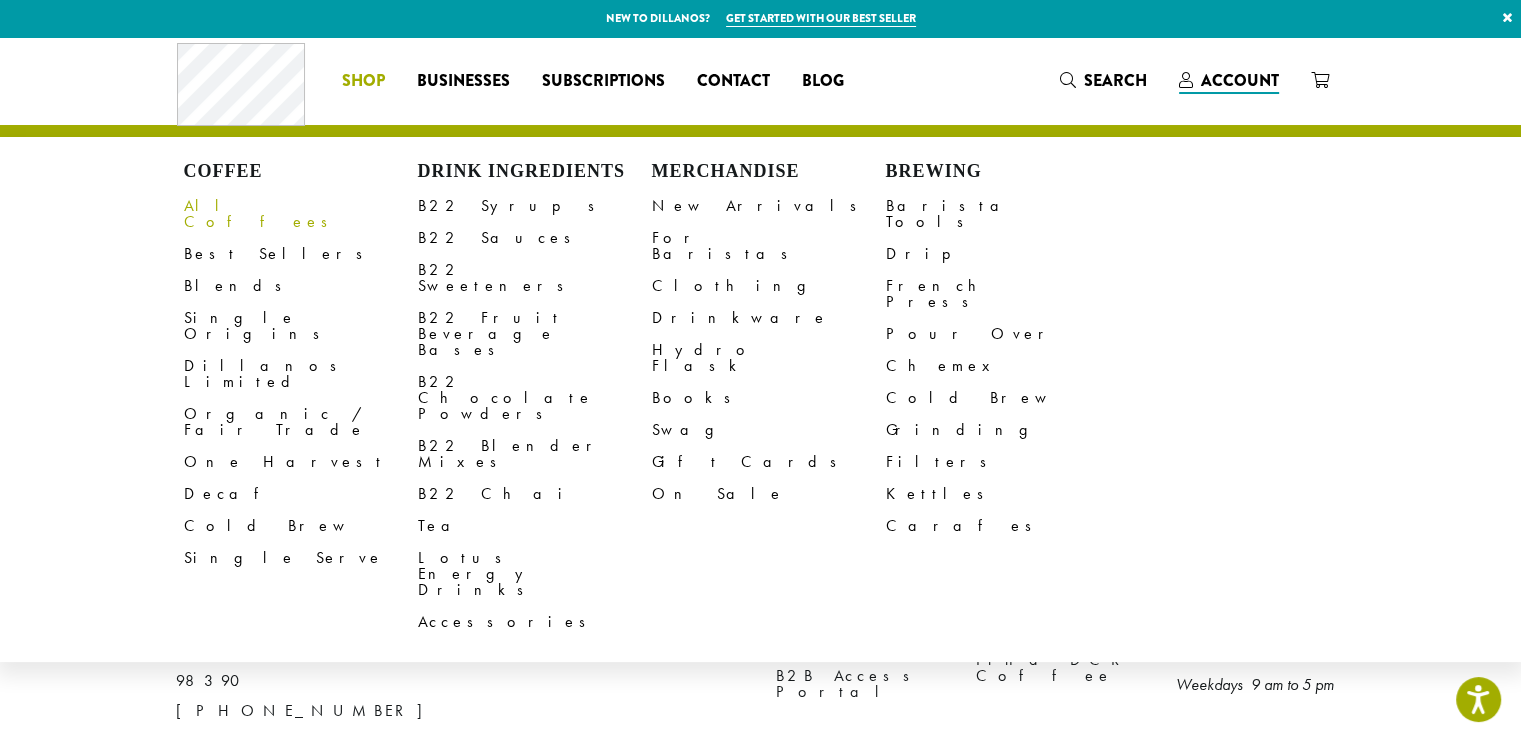 click on "All Coffees" at bounding box center (301, 214) 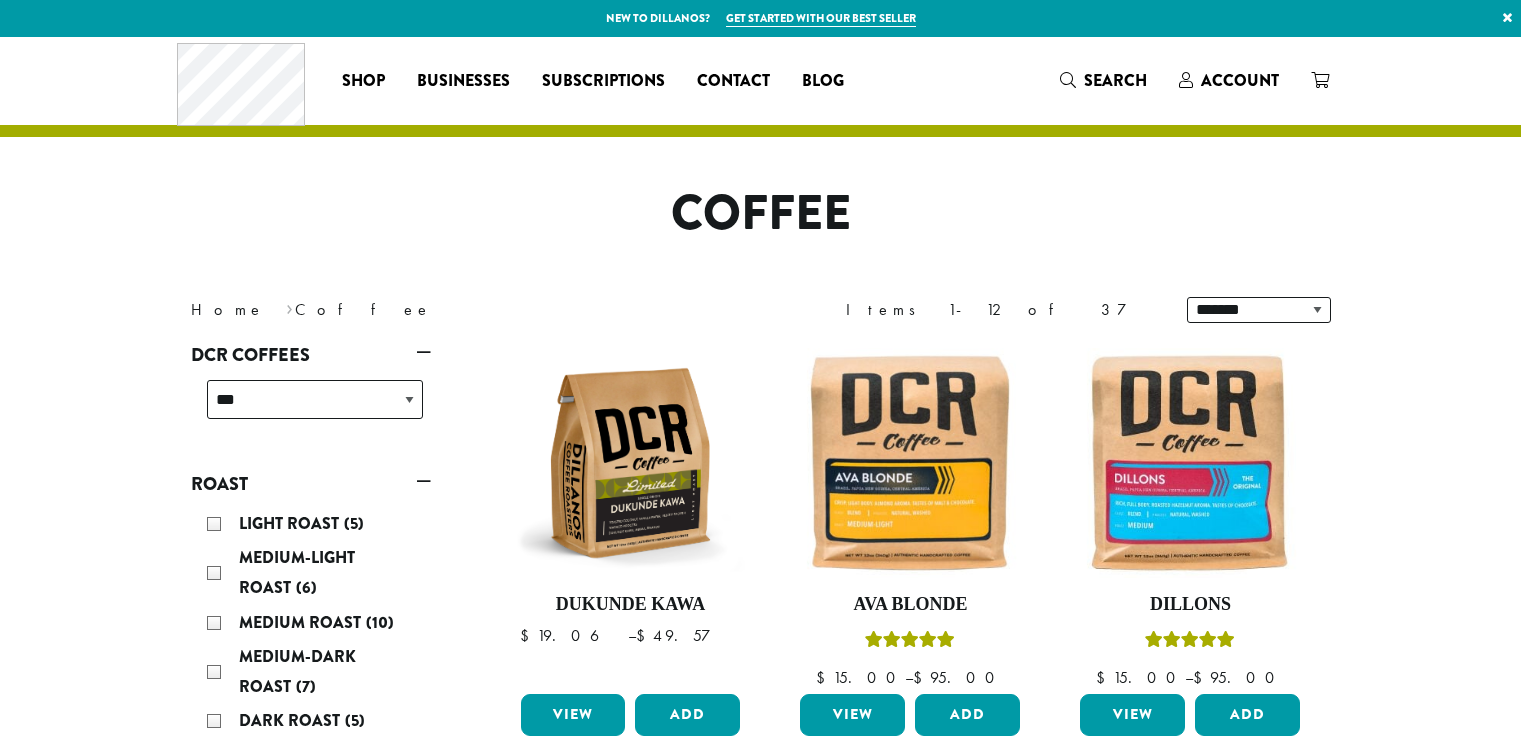 scroll, scrollTop: 0, scrollLeft: 0, axis: both 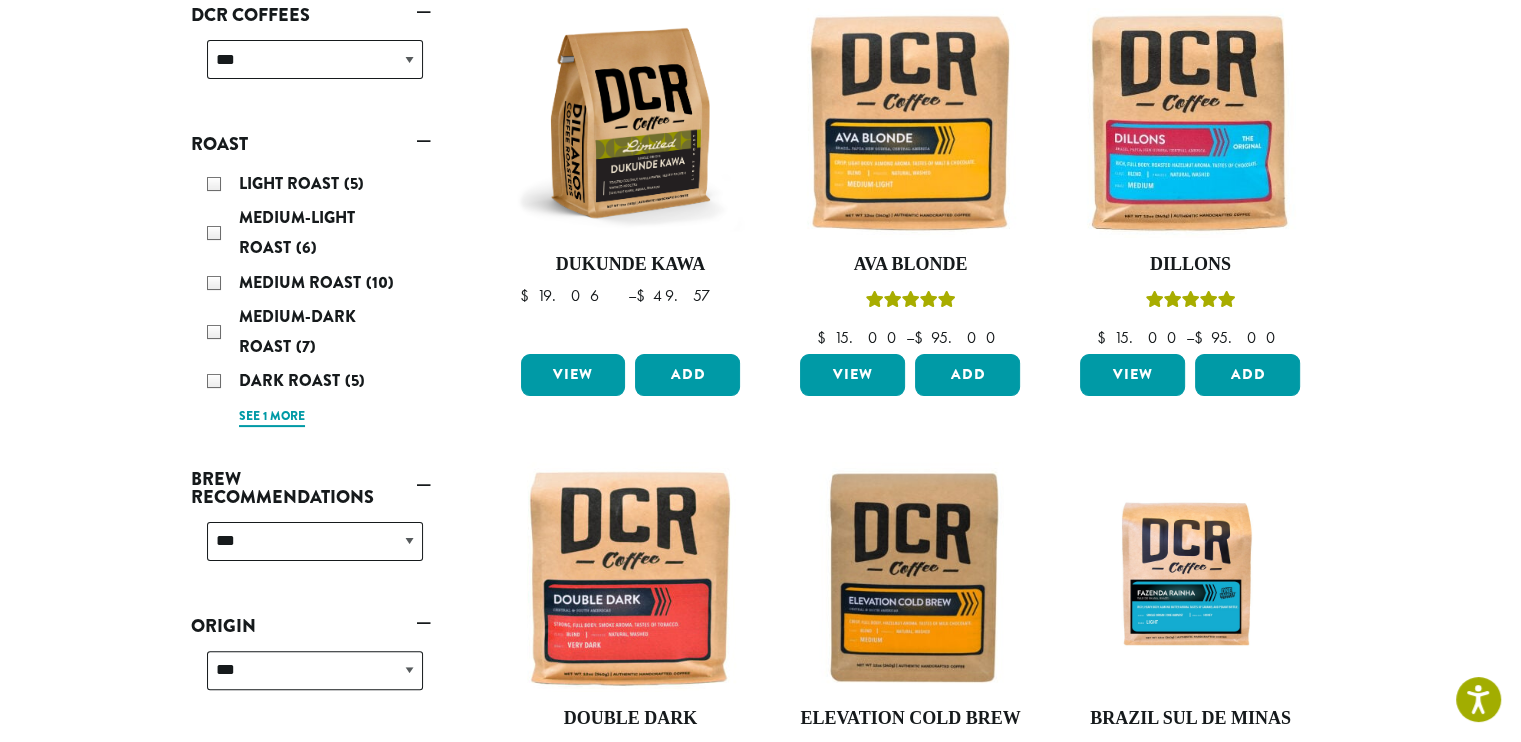 click on "See 1 more" at bounding box center (272, 417) 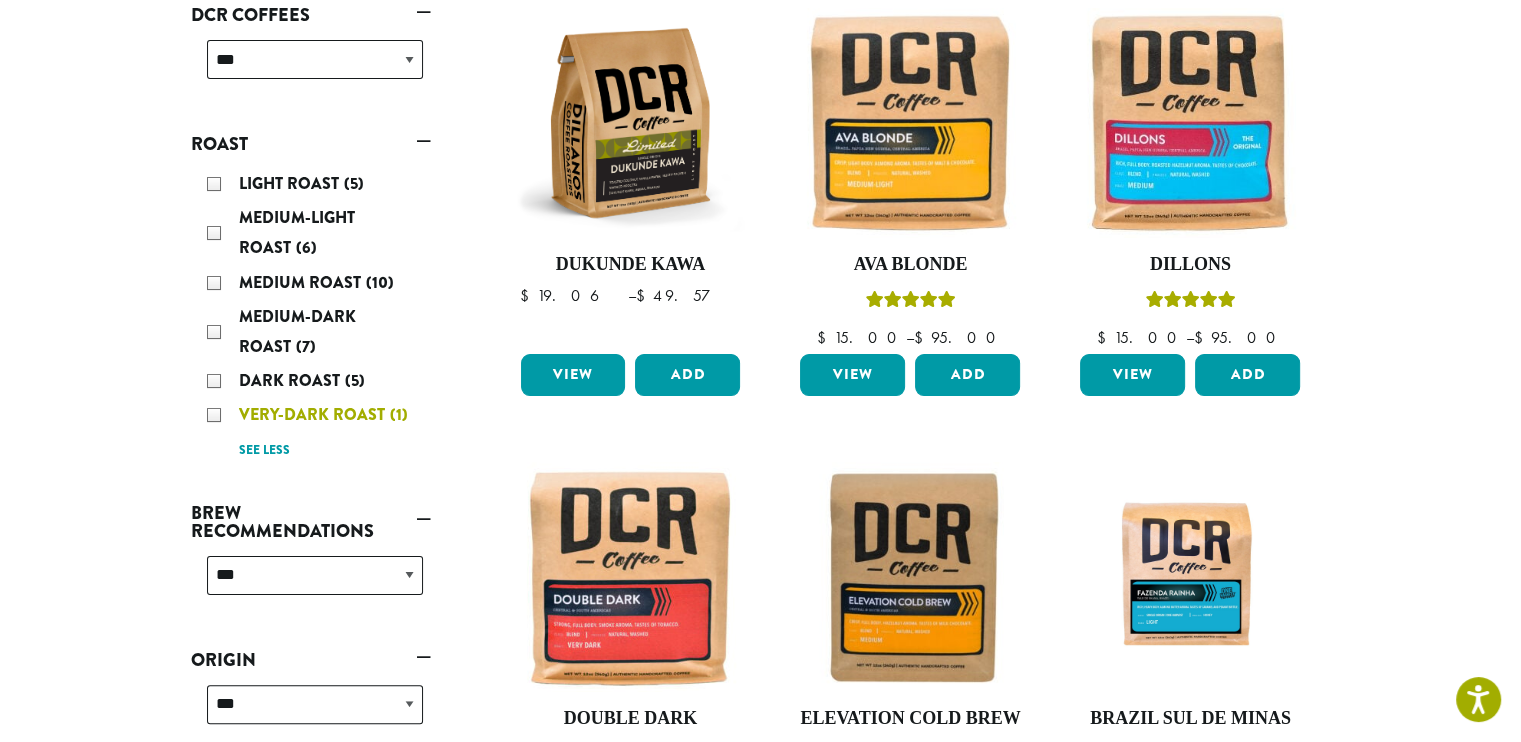 click on "Very-Dark Roast" at bounding box center (314, 414) 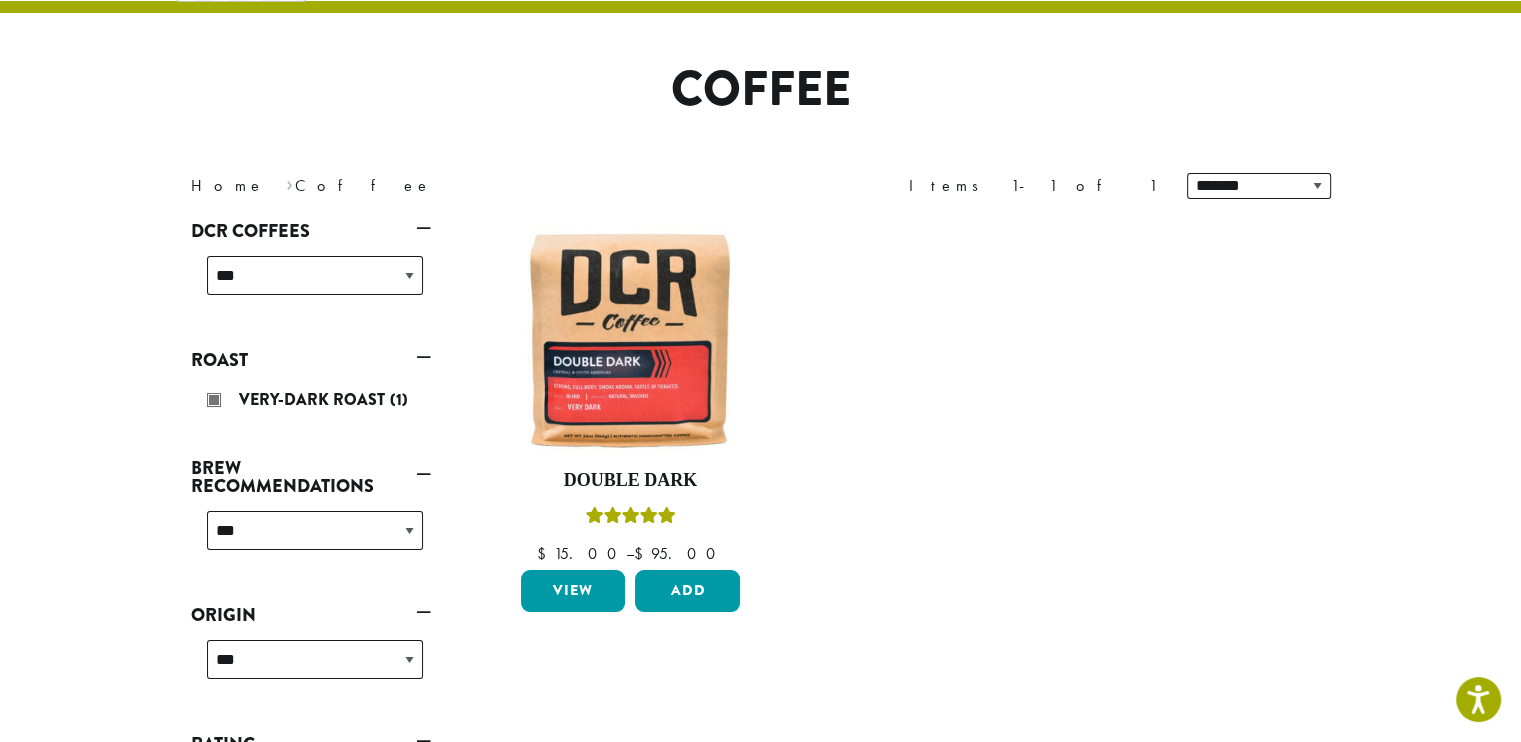 scroll, scrollTop: 123, scrollLeft: 0, axis: vertical 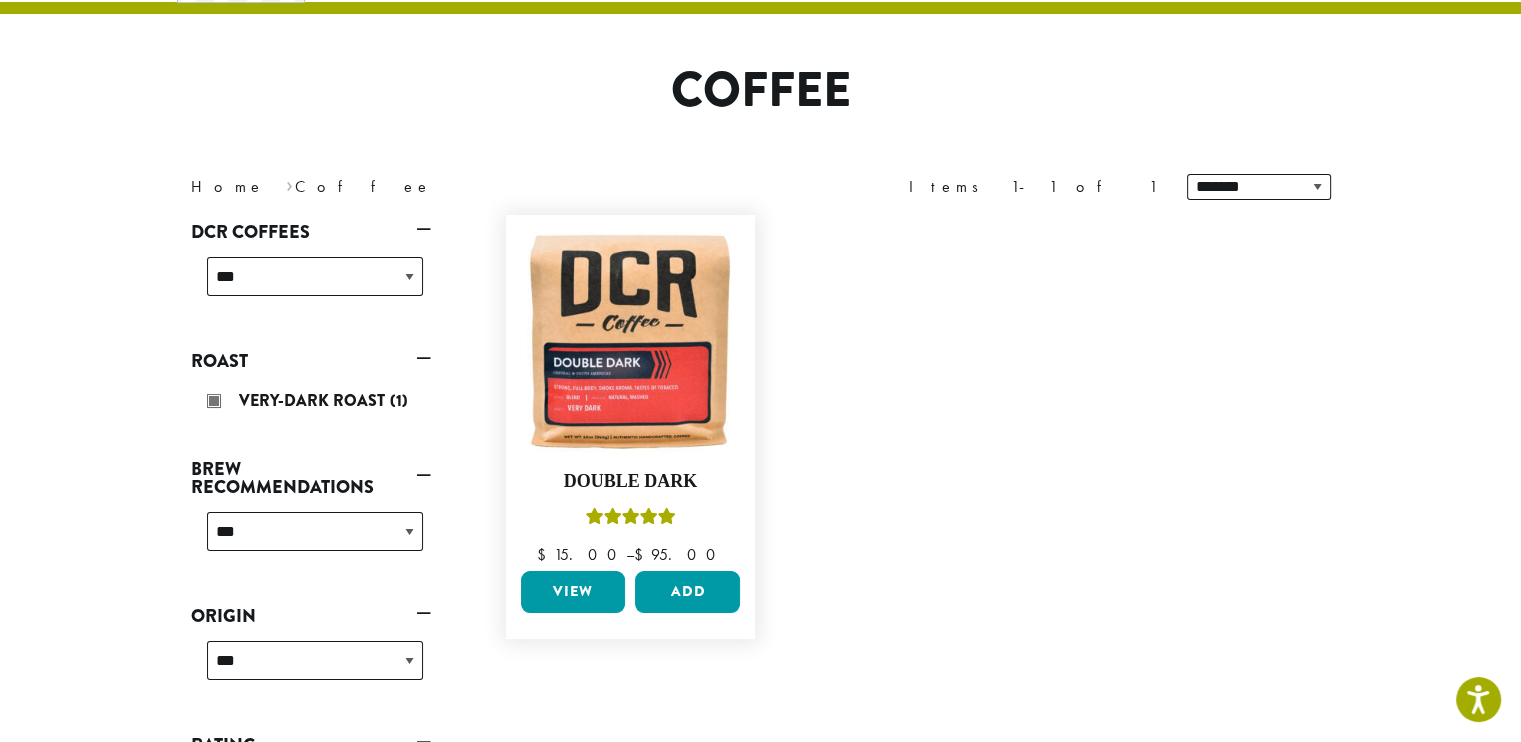 click on "View" at bounding box center [573, 592] 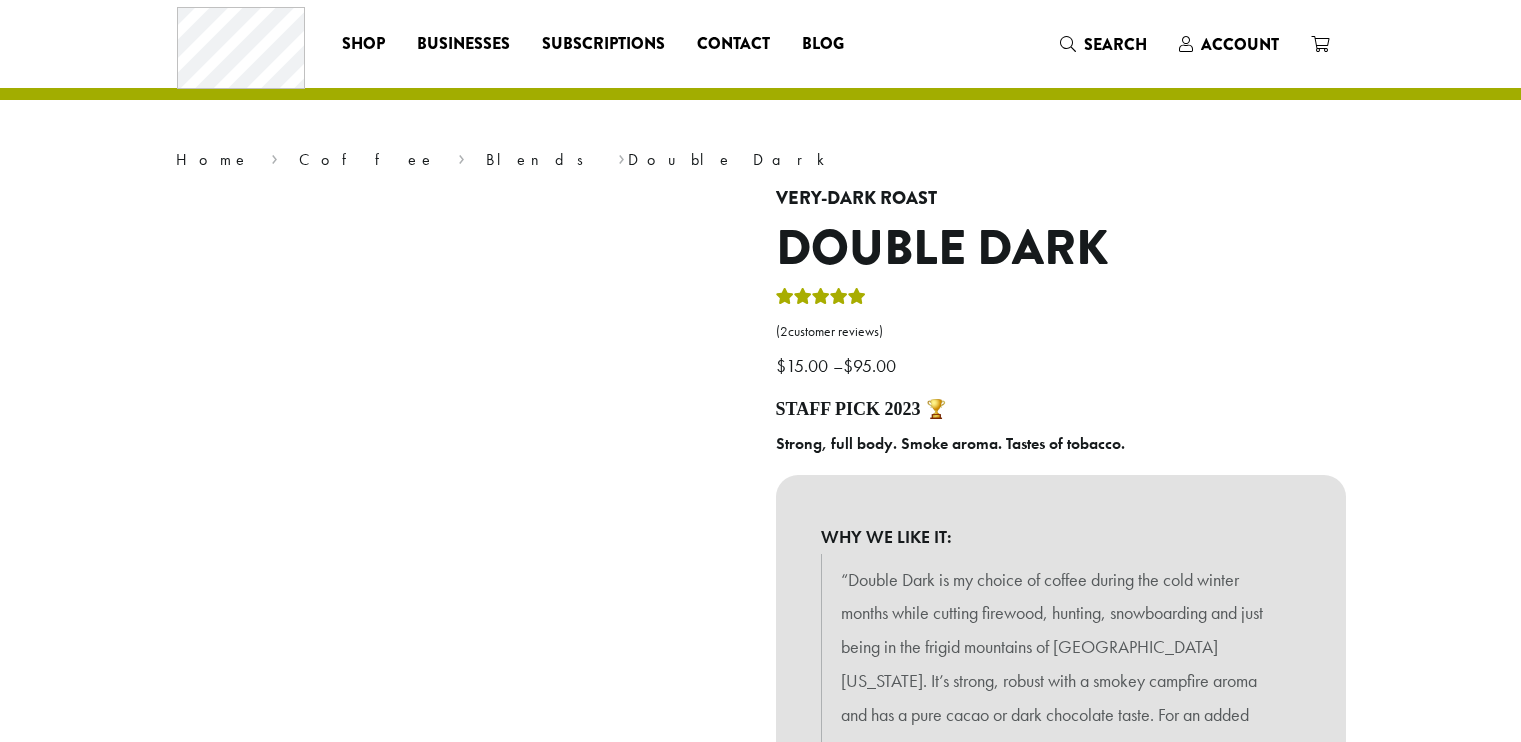 scroll, scrollTop: 0, scrollLeft: 0, axis: both 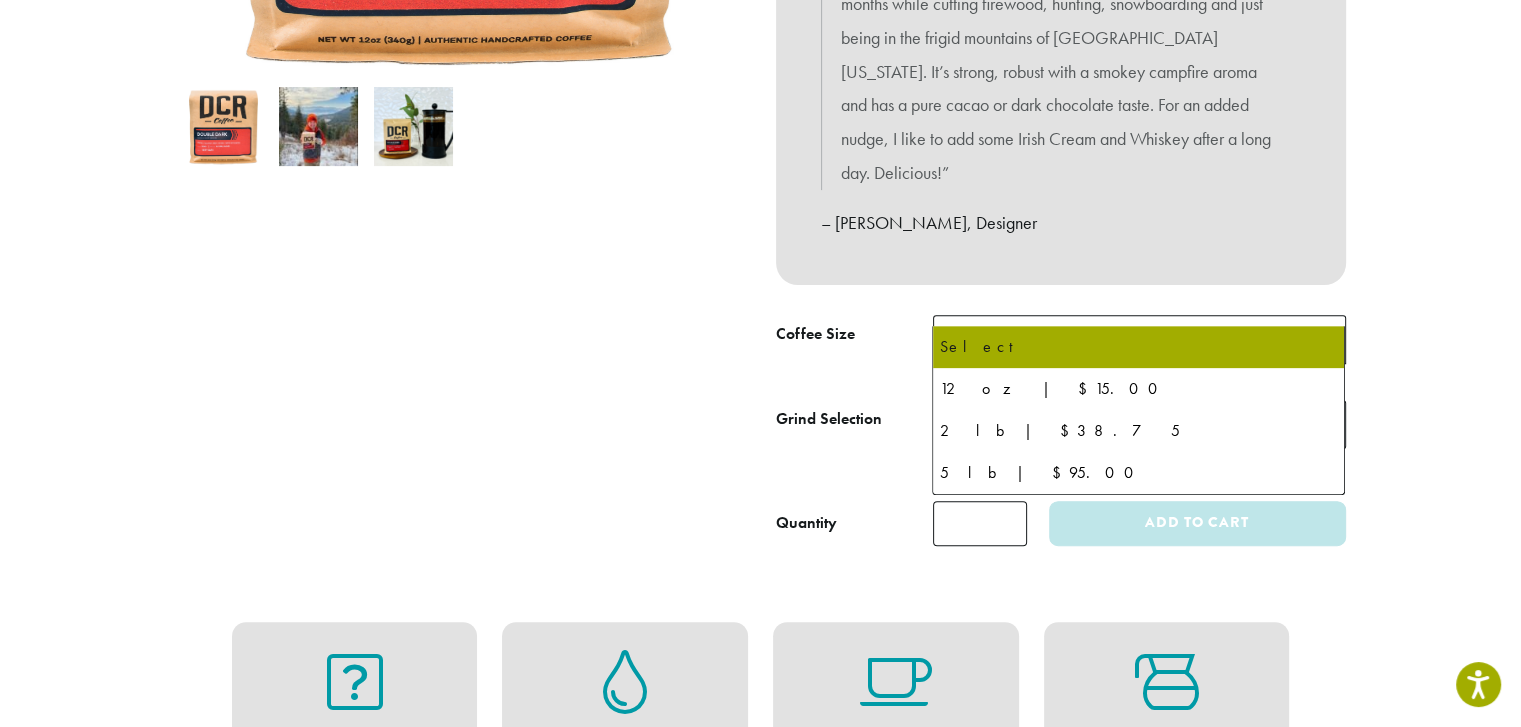 click on "Select" 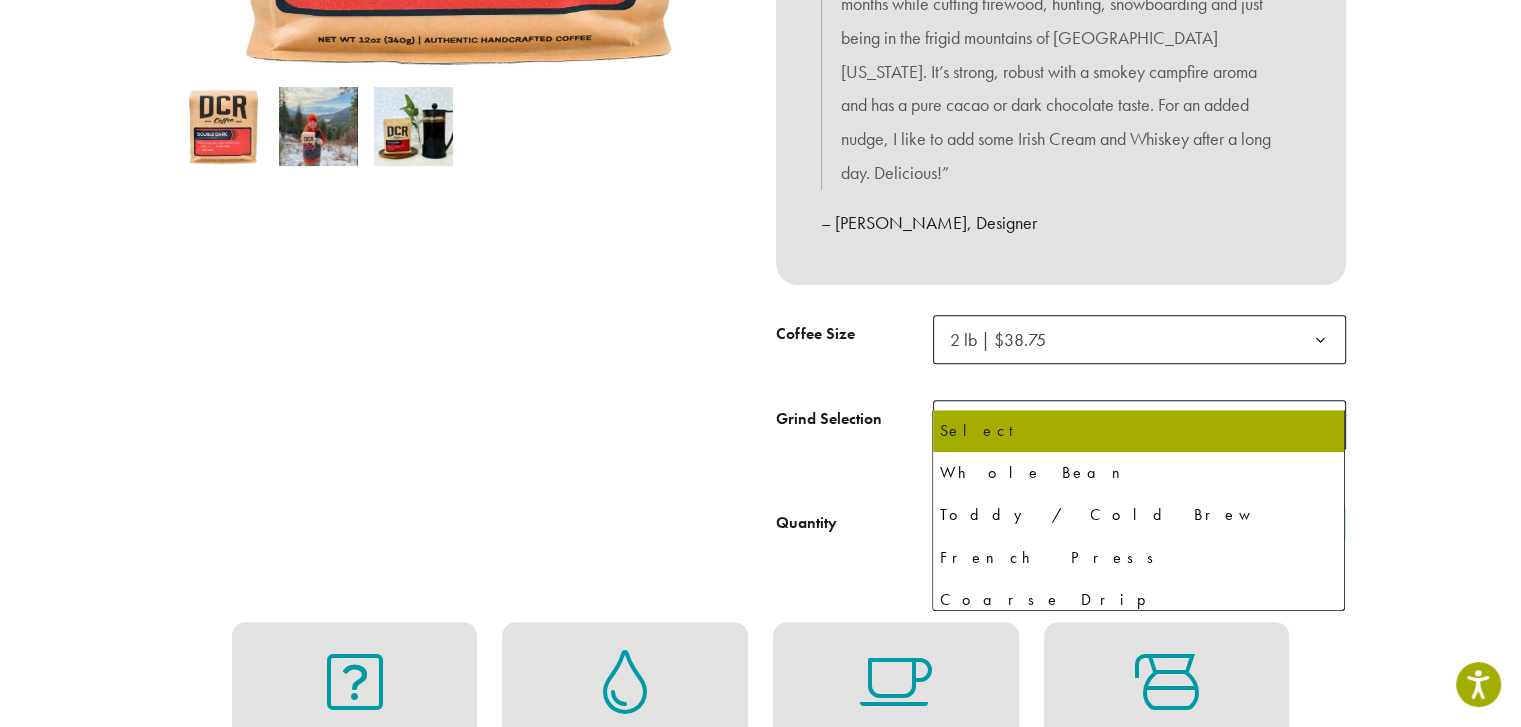 click on "Select" 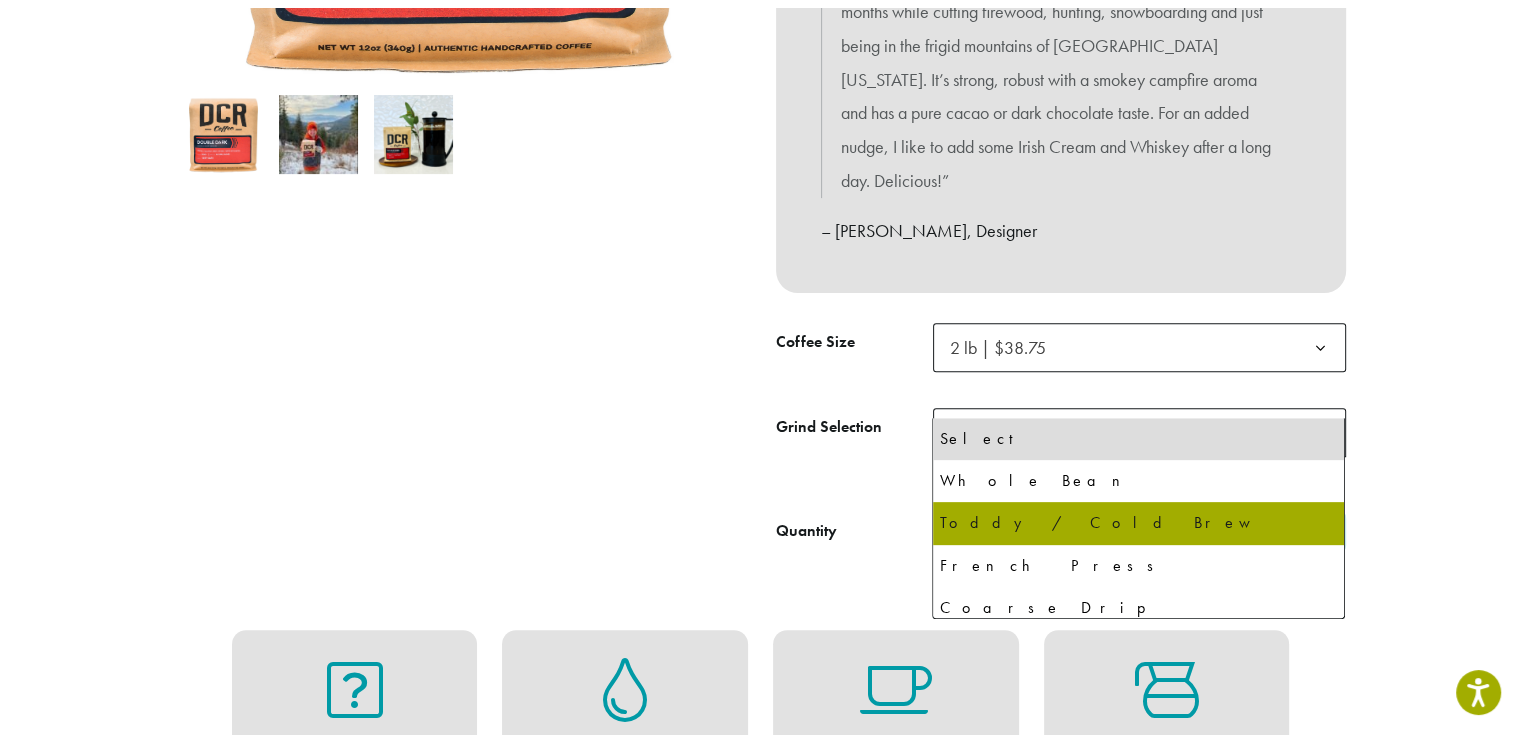 scroll, scrollTop: 136, scrollLeft: 0, axis: vertical 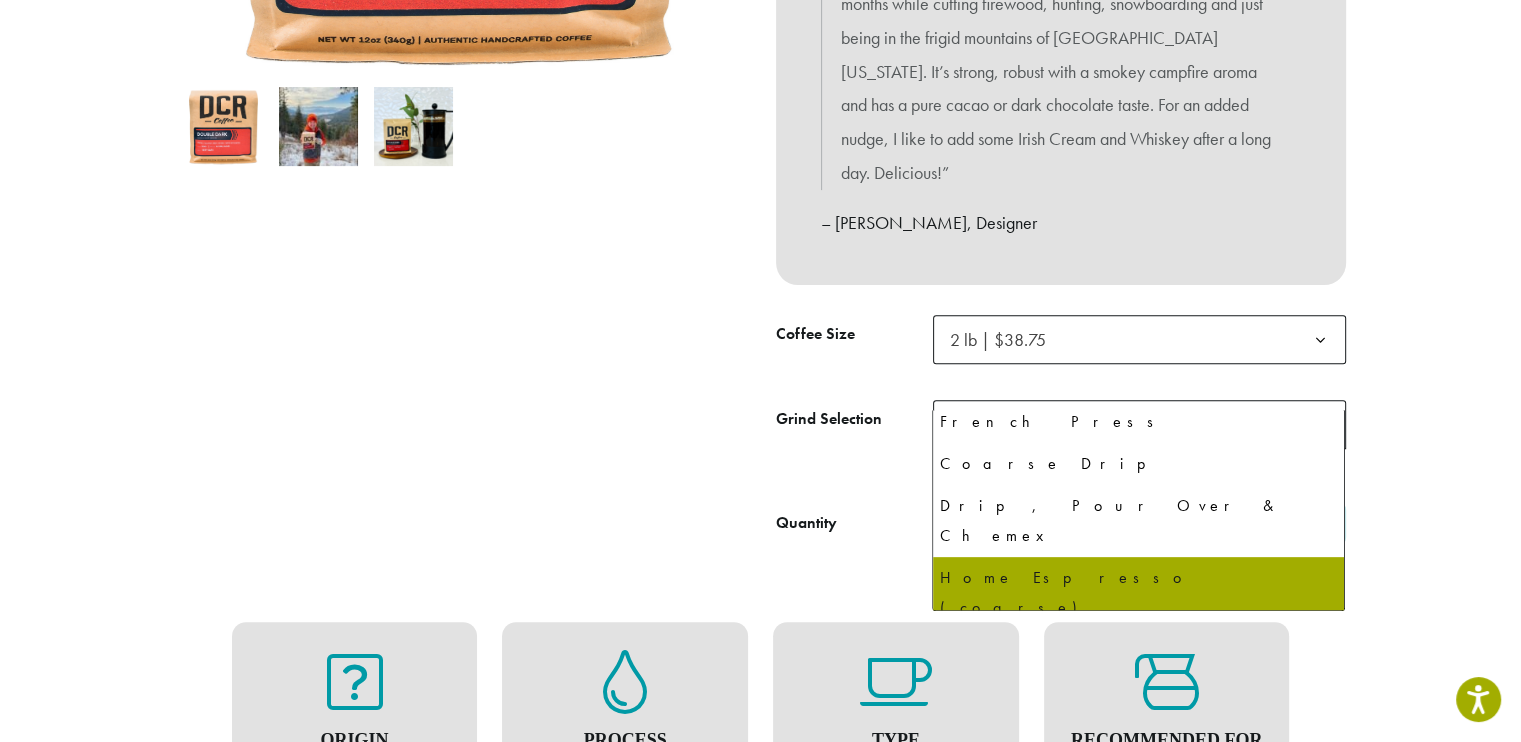 select on "**********" 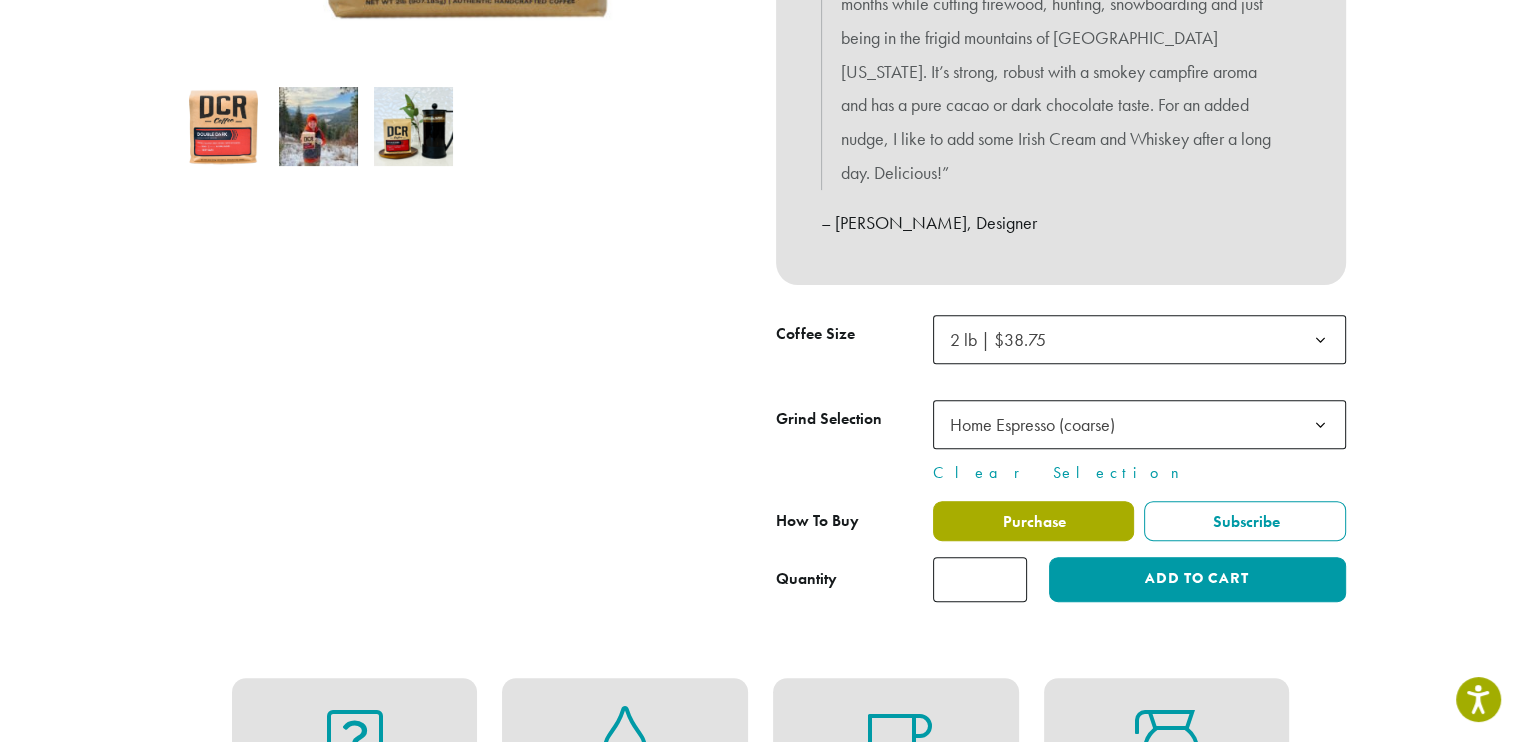 click on "Purchase" 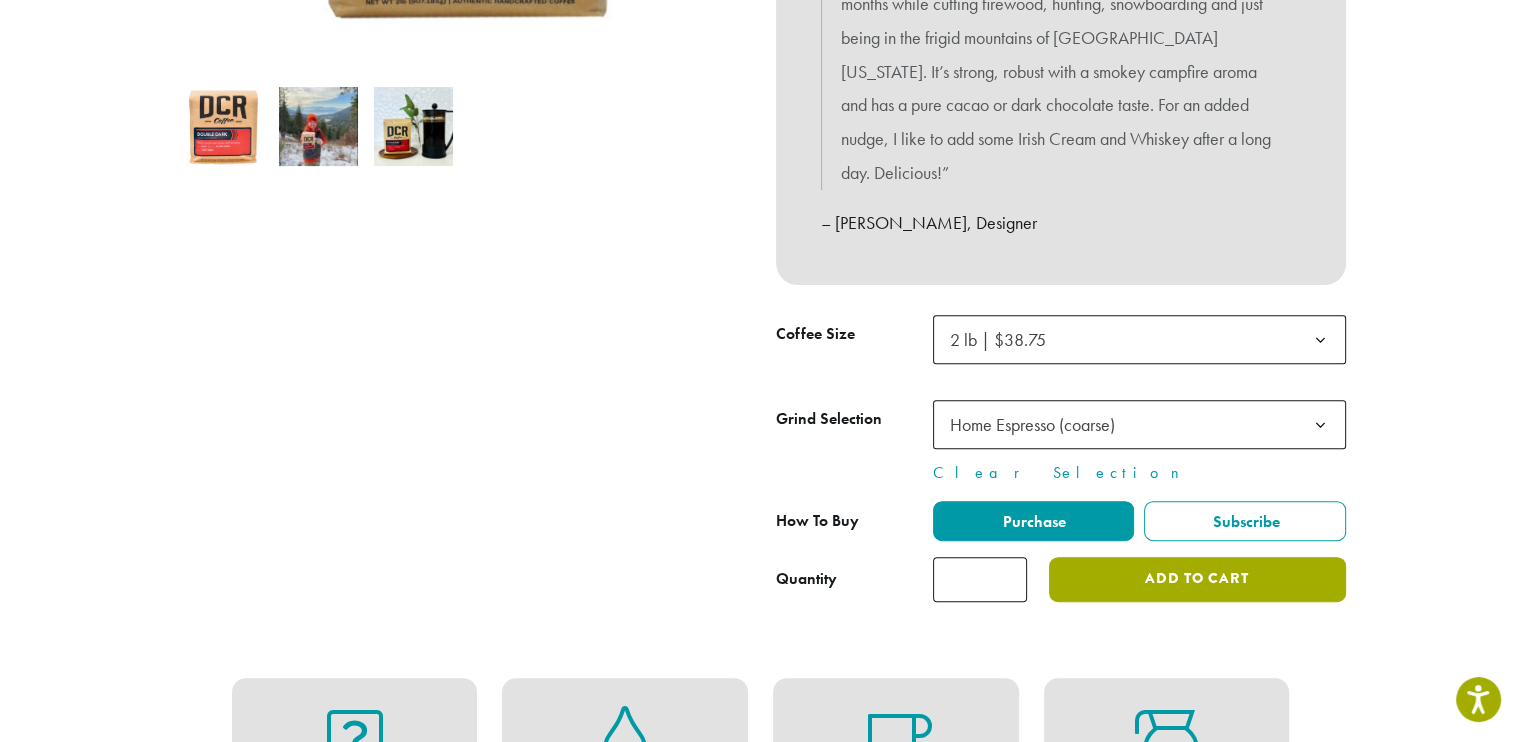 click on "Add to cart" 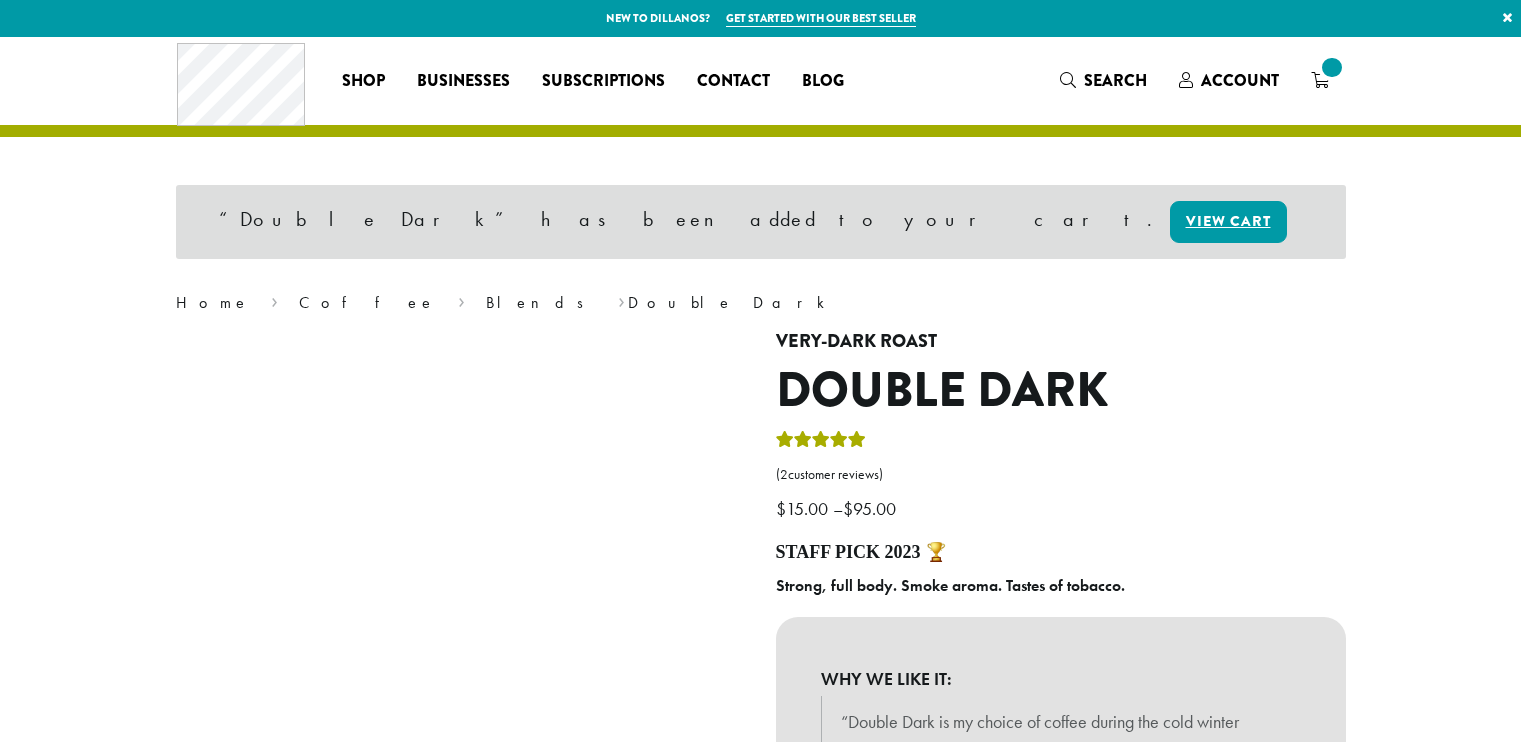 scroll, scrollTop: 0, scrollLeft: 0, axis: both 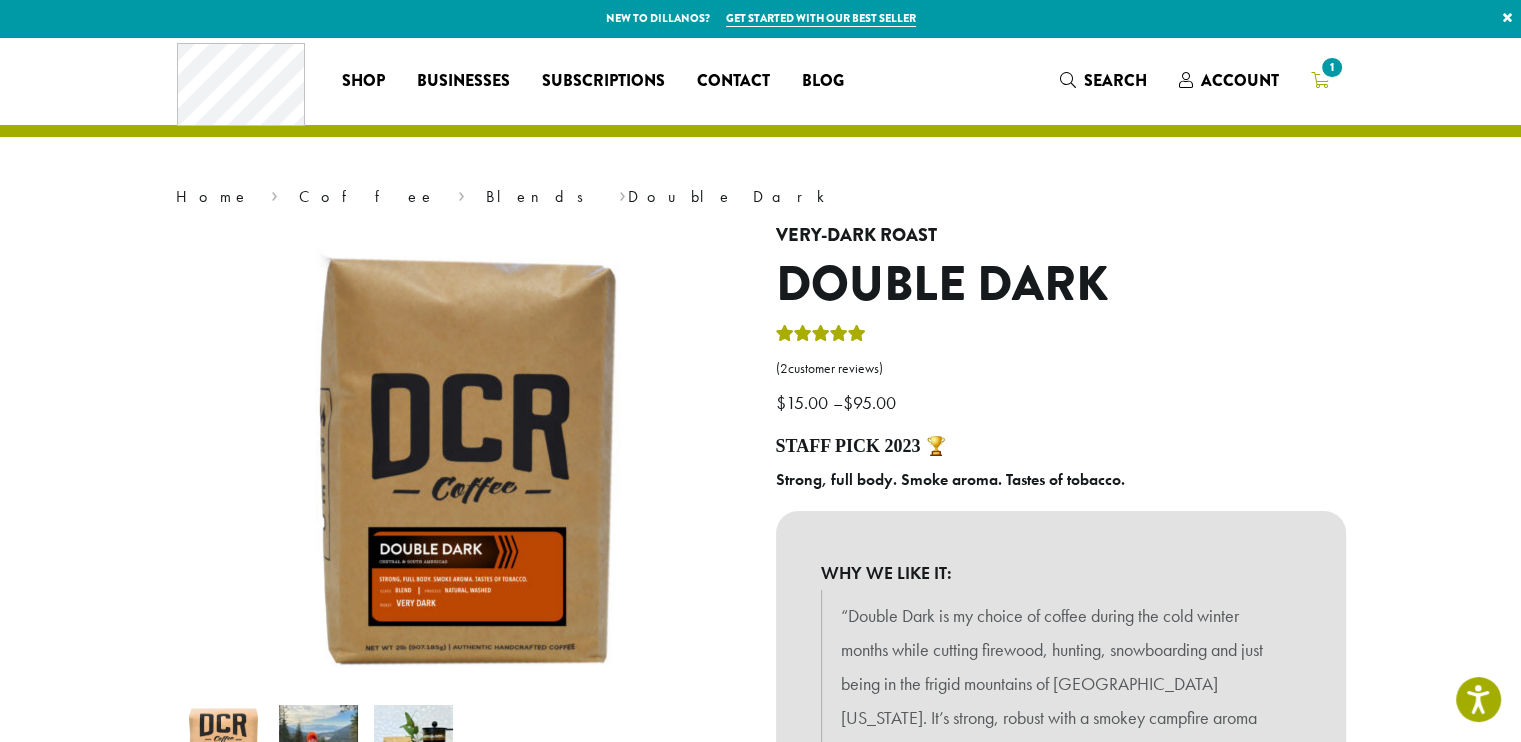 click on "1" at bounding box center (1331, 67) 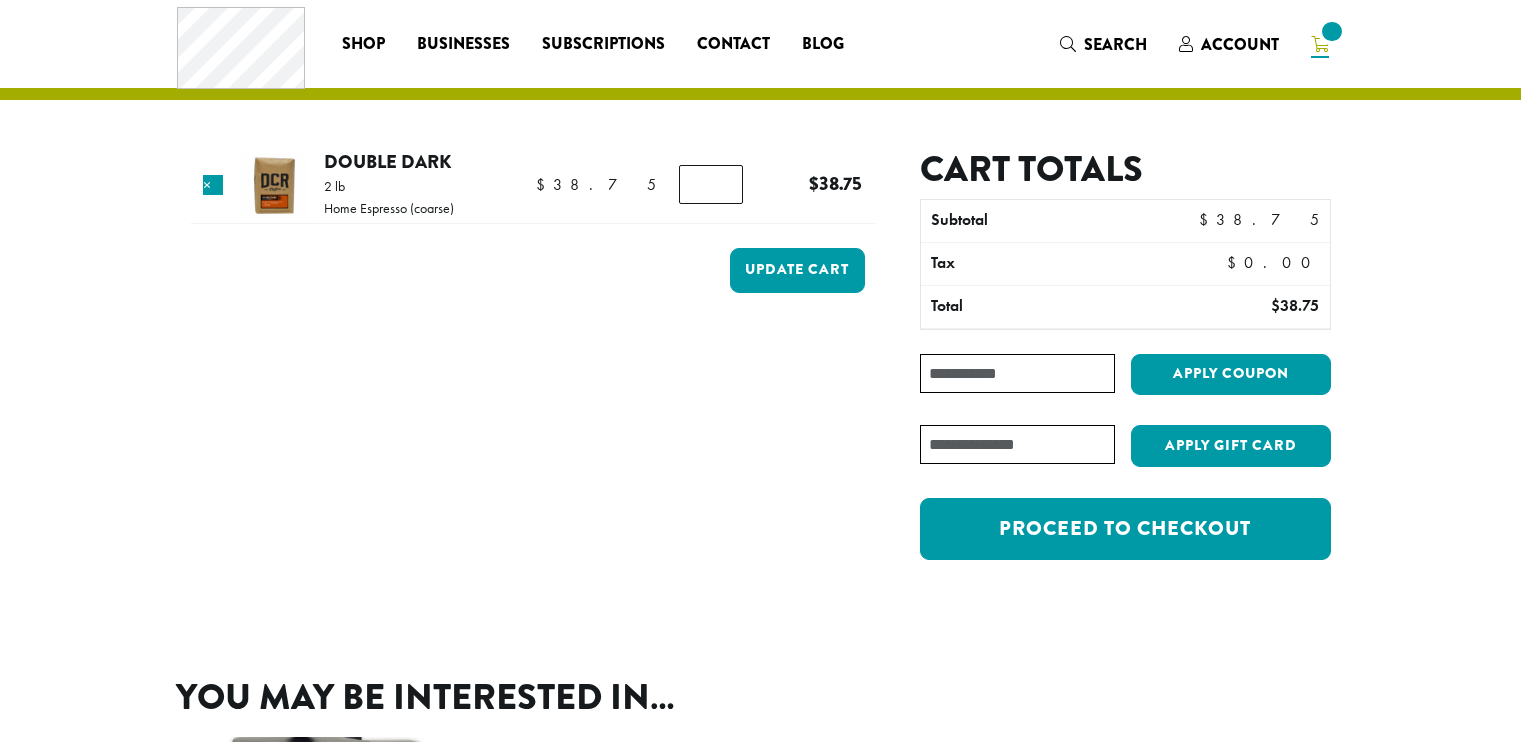 scroll, scrollTop: 0, scrollLeft: 0, axis: both 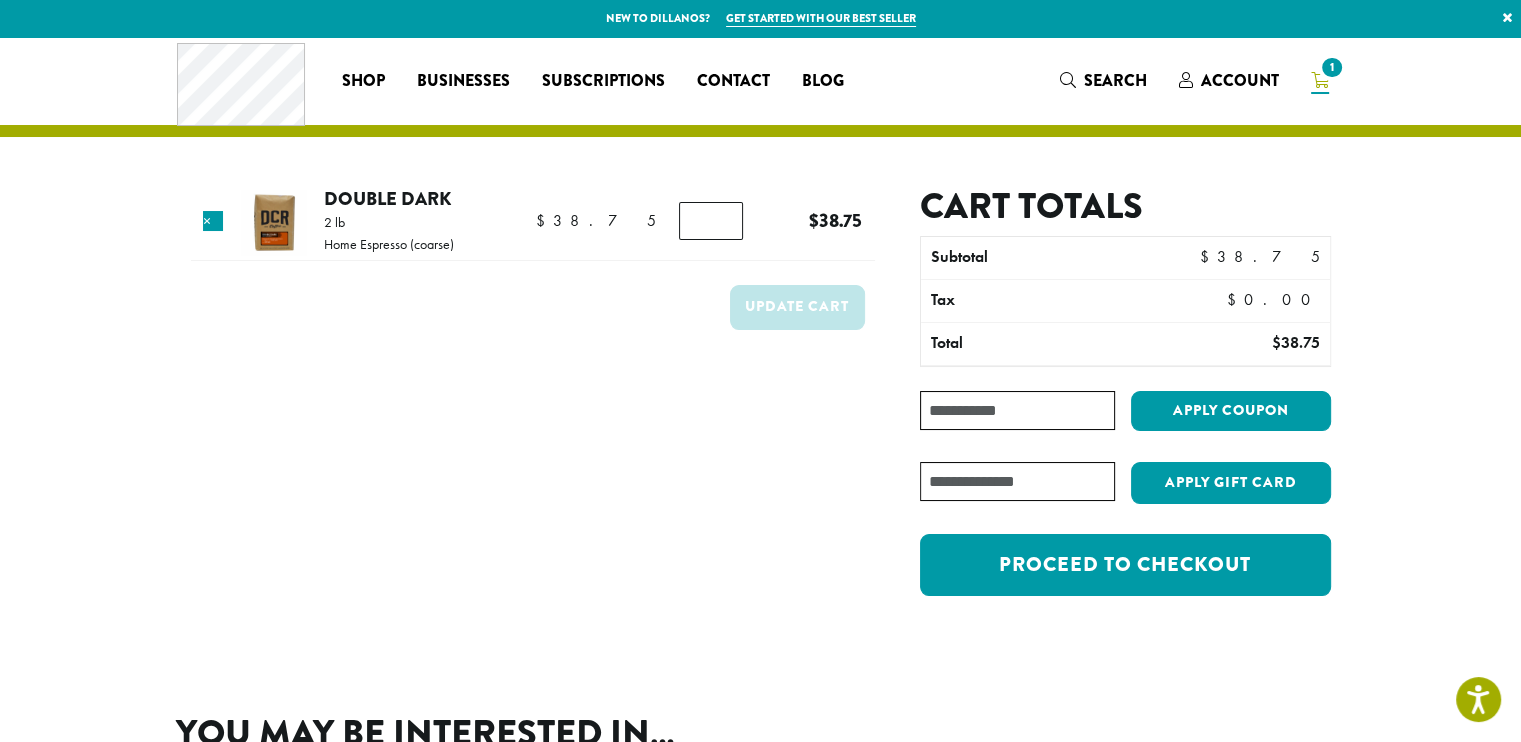click on "Coupon:" at bounding box center (1017, 410) 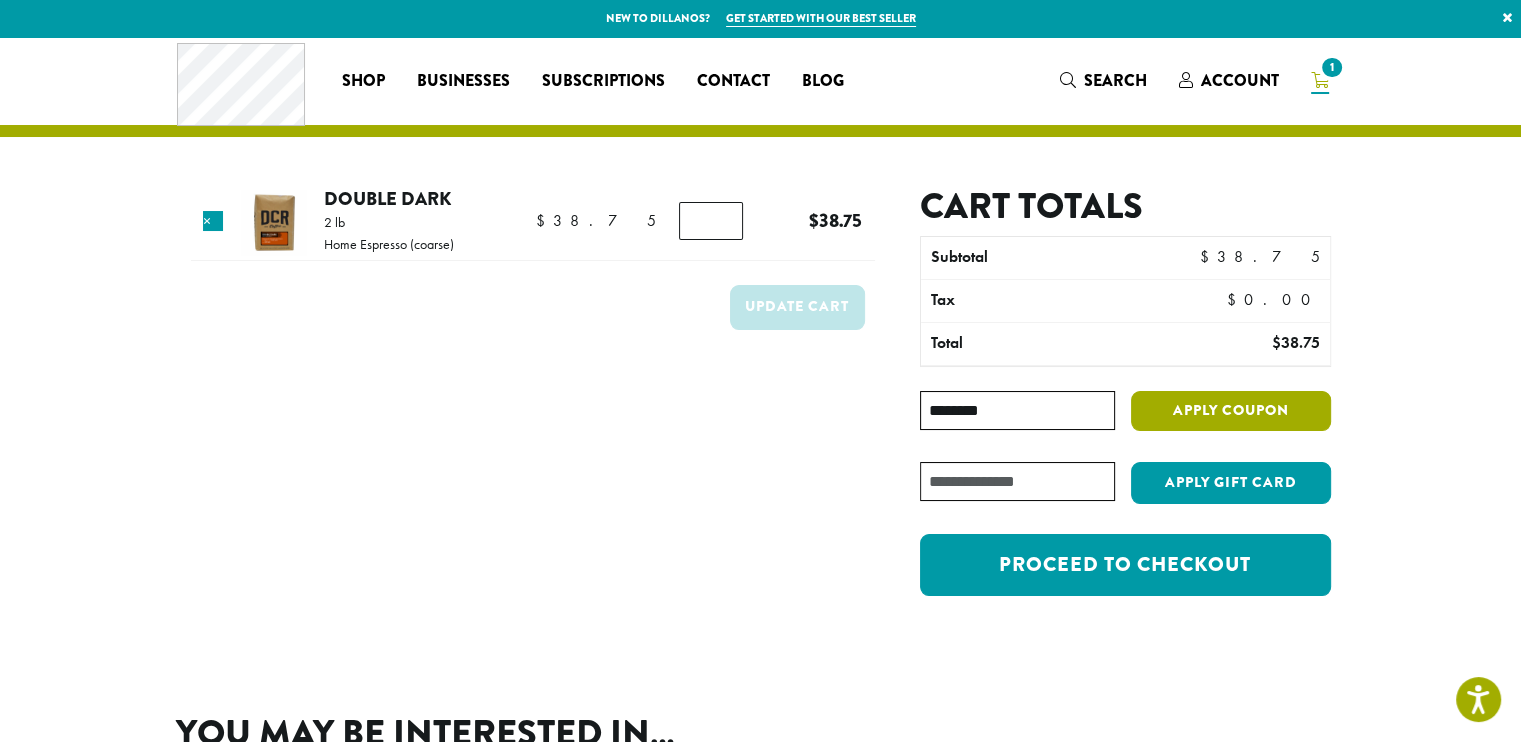 type on "********" 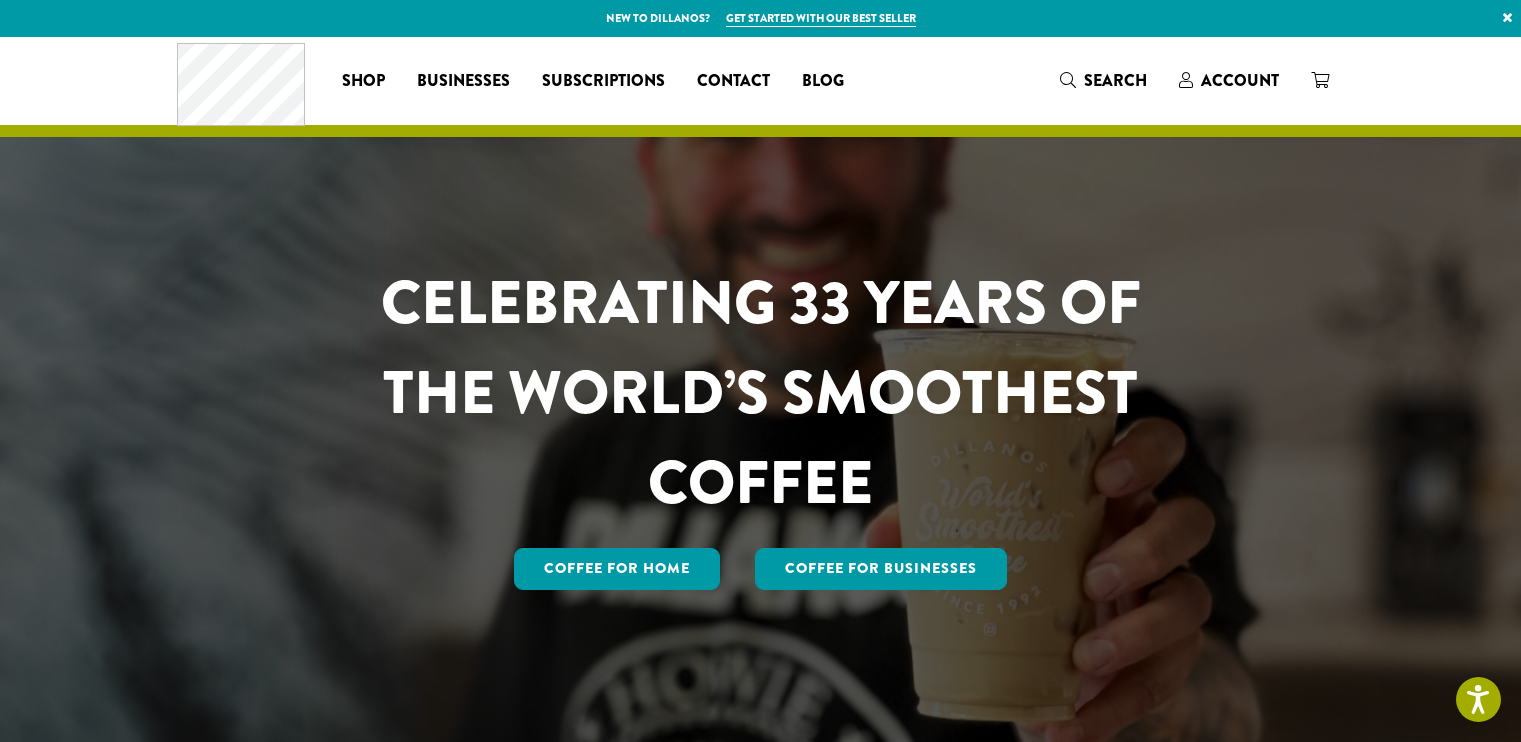 scroll, scrollTop: 0, scrollLeft: 0, axis: both 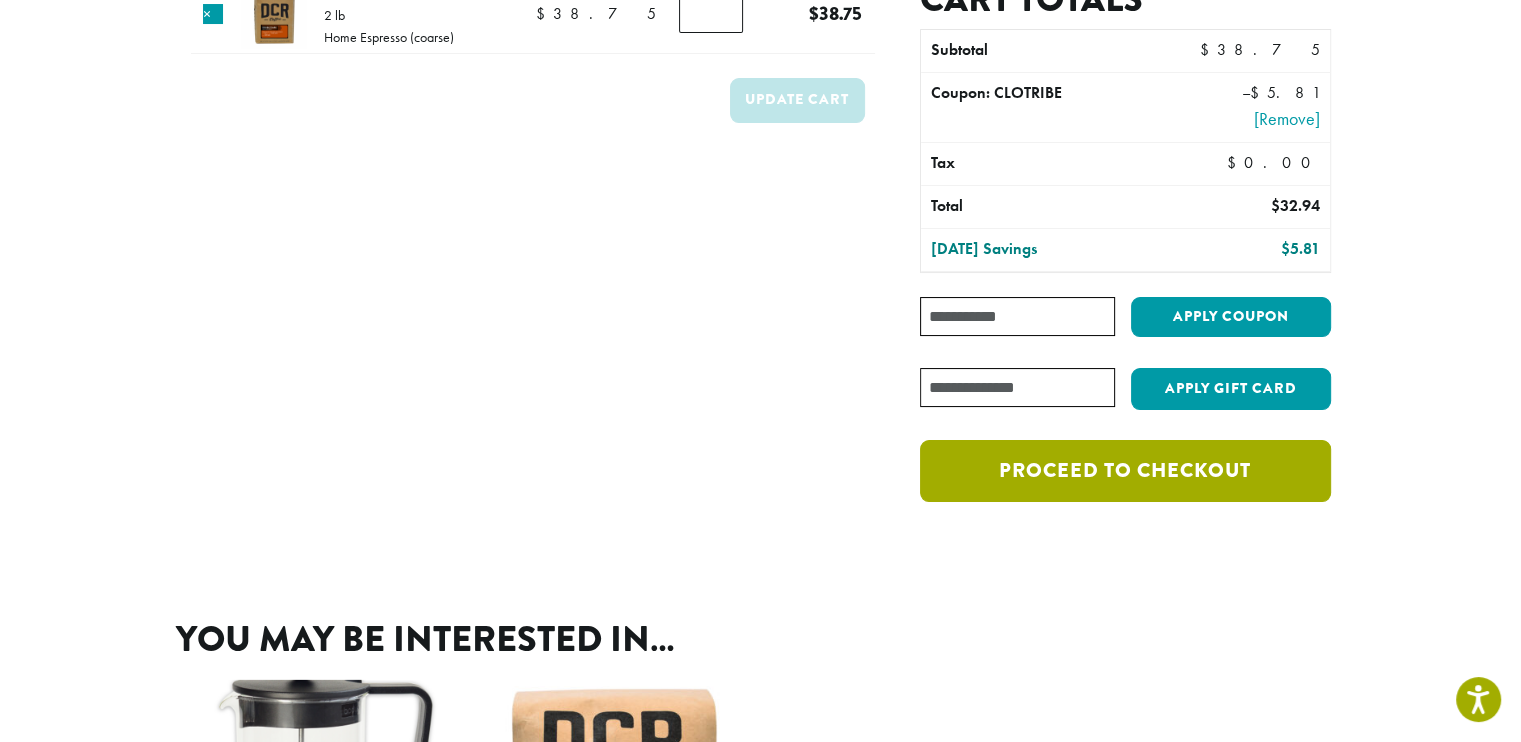 click on "Proceed to checkout" at bounding box center (1125, 471) 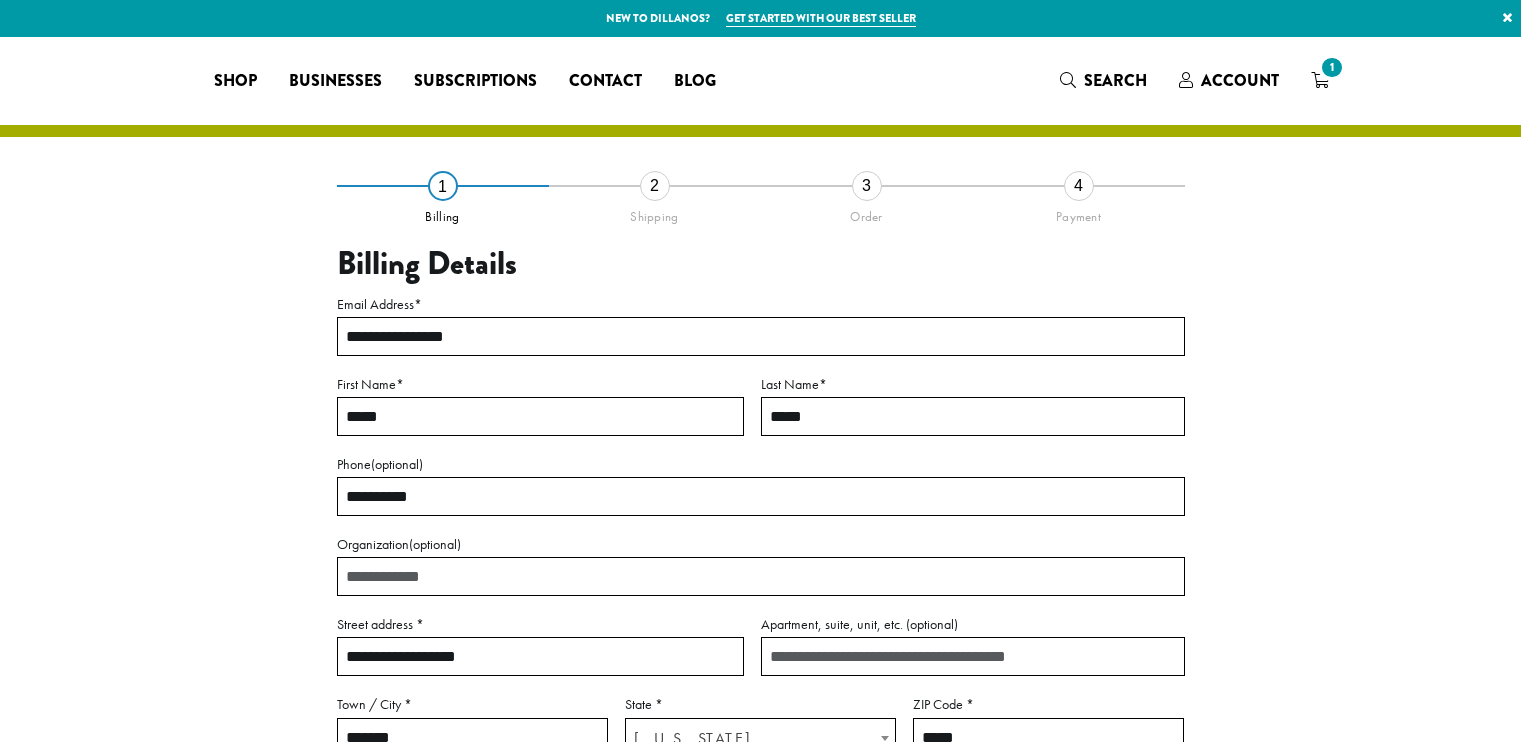 select on "**" 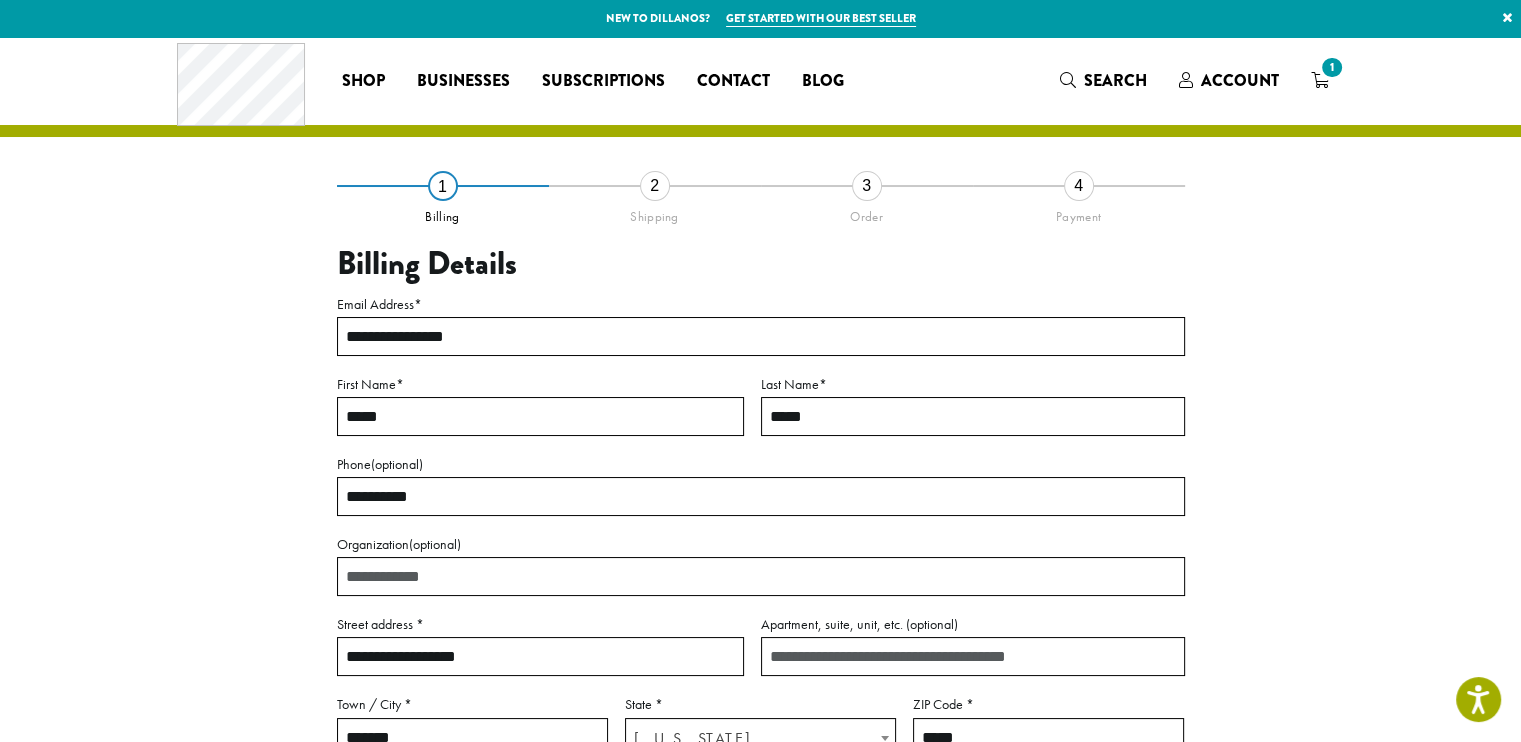 scroll, scrollTop: 0, scrollLeft: 0, axis: both 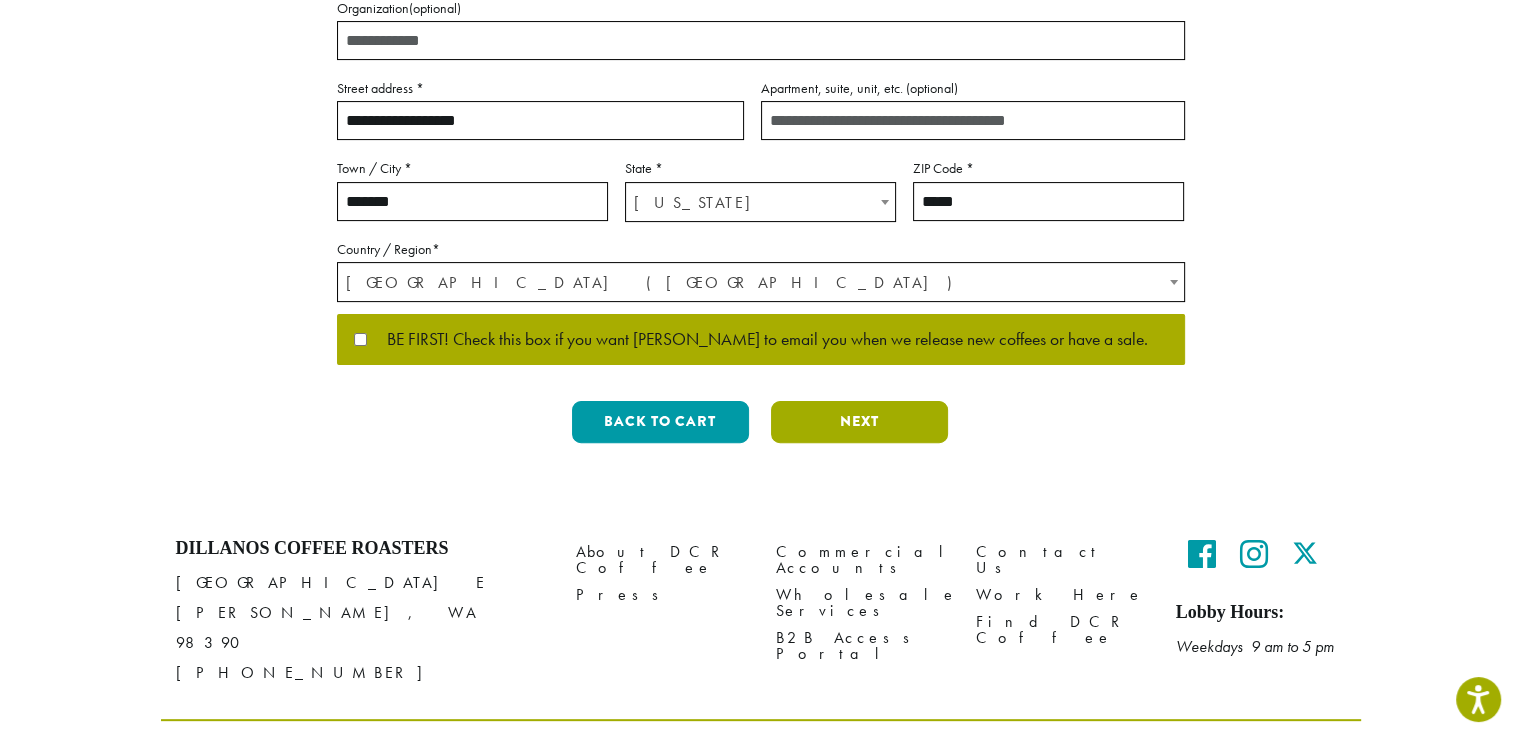 click on "Next" at bounding box center (859, 422) 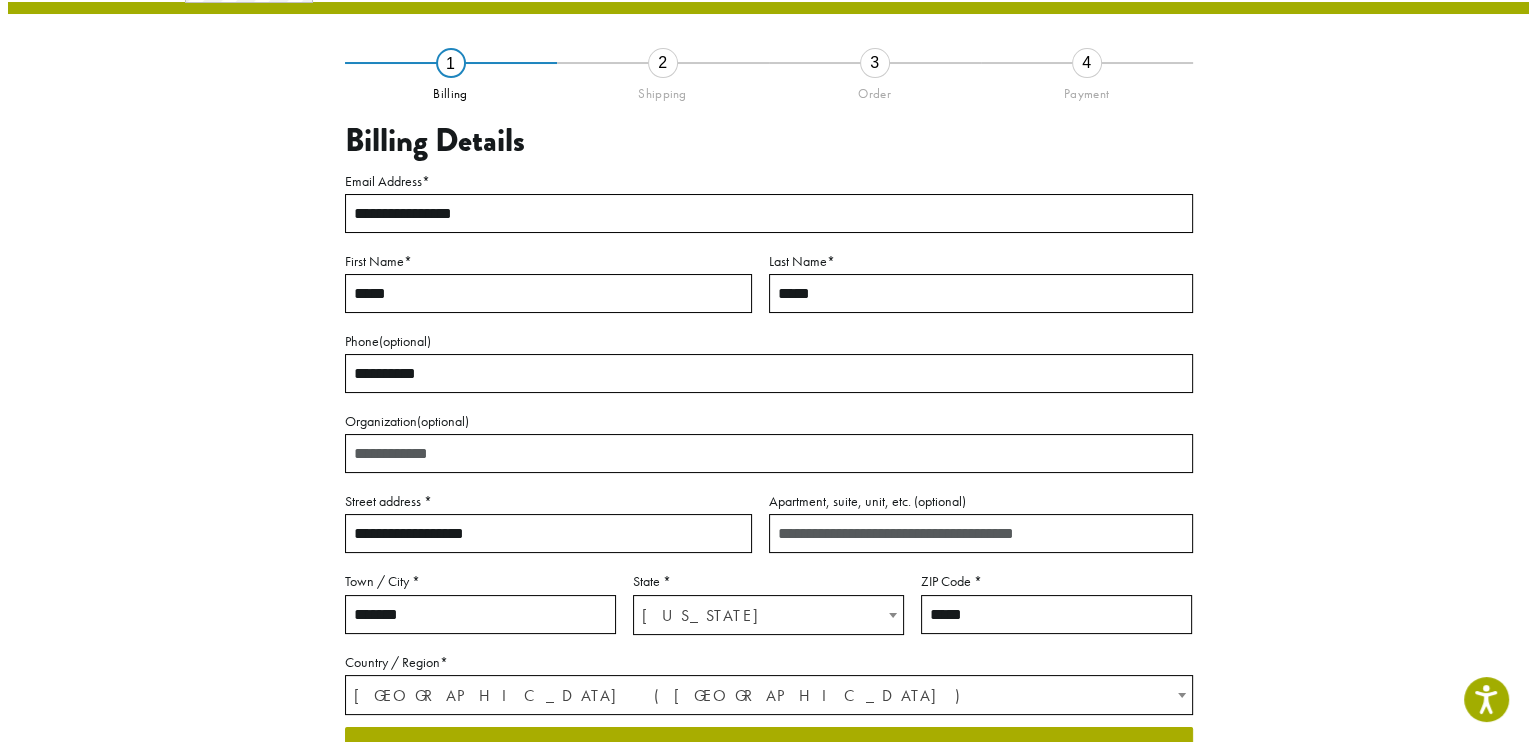 scroll, scrollTop: 100, scrollLeft: 0, axis: vertical 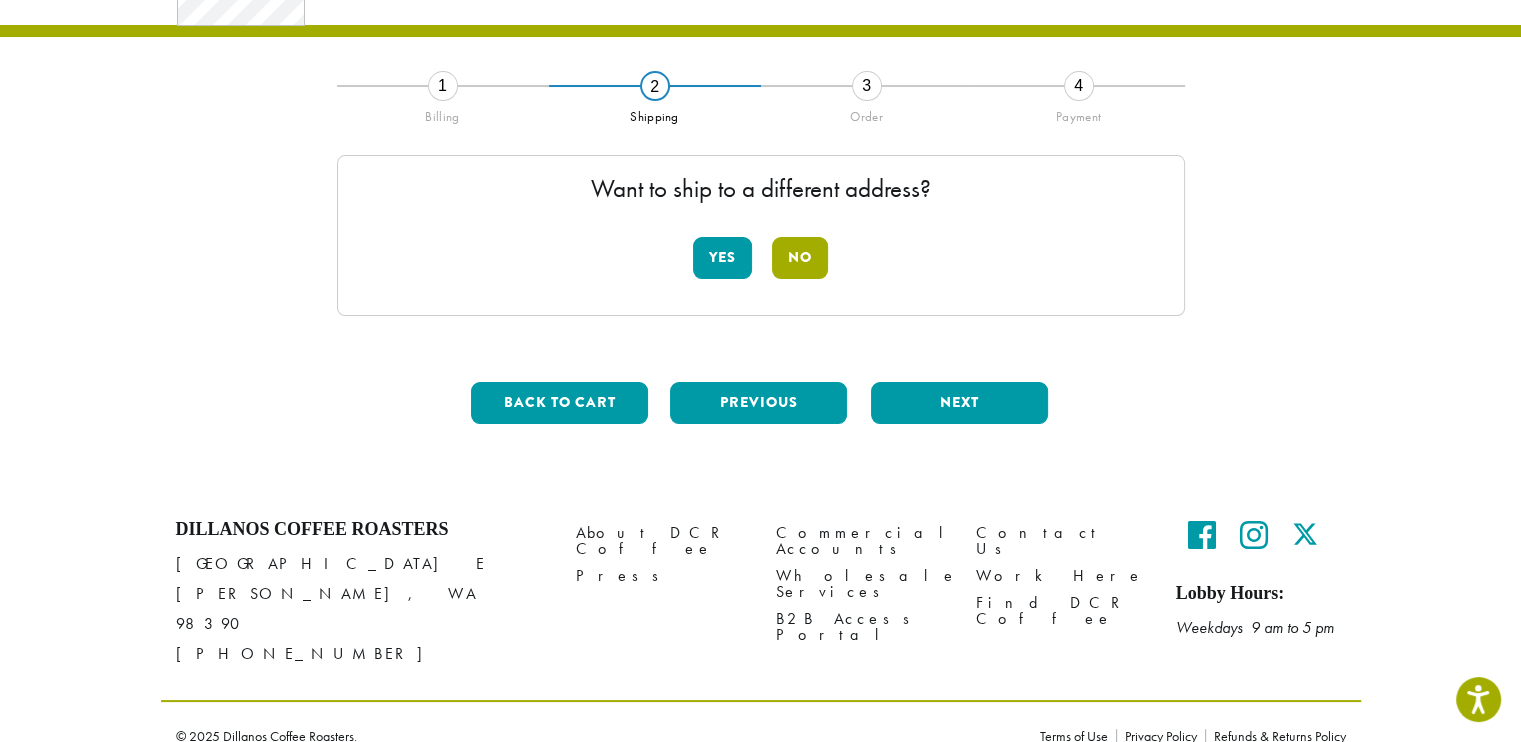 click on "No" at bounding box center (800, 258) 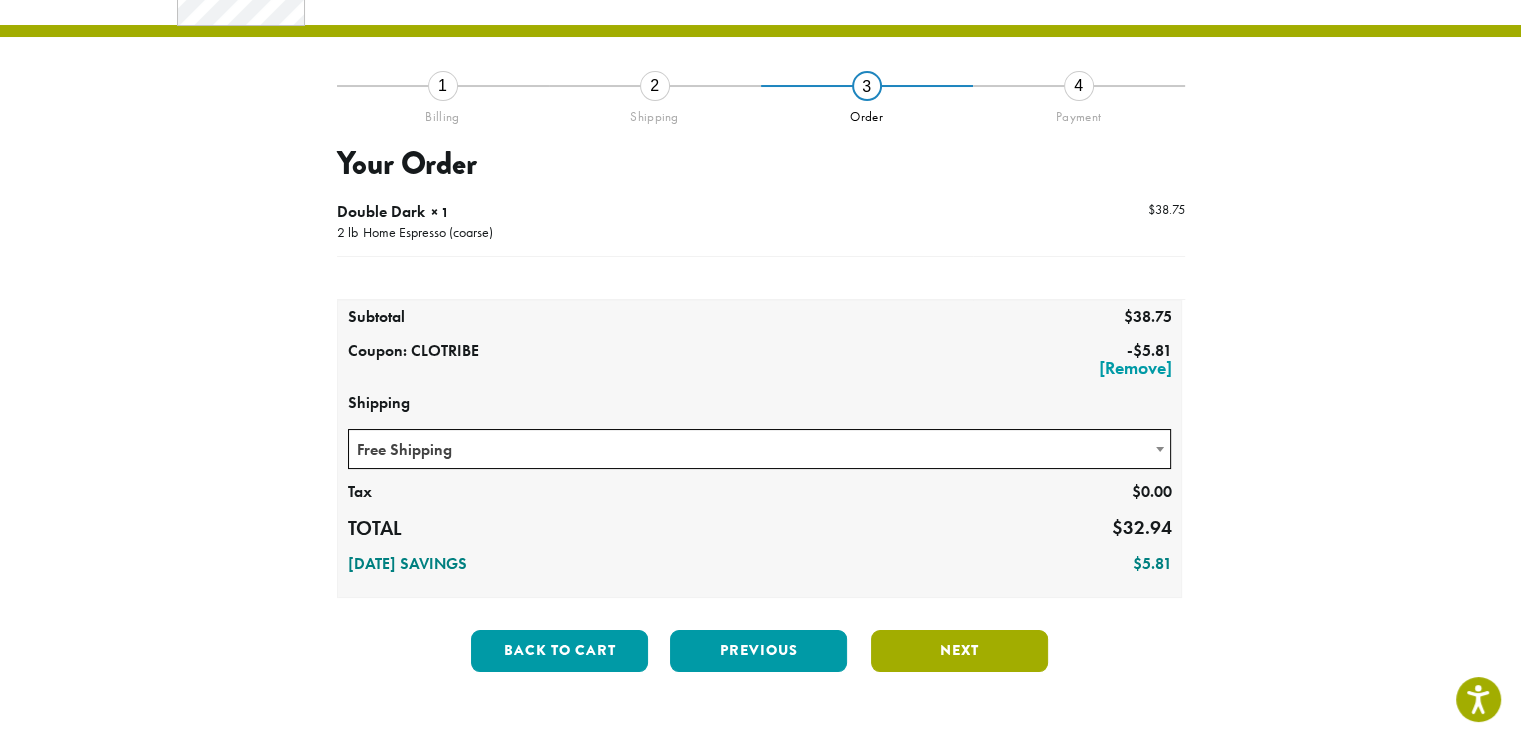 click on "Next" at bounding box center (959, 651) 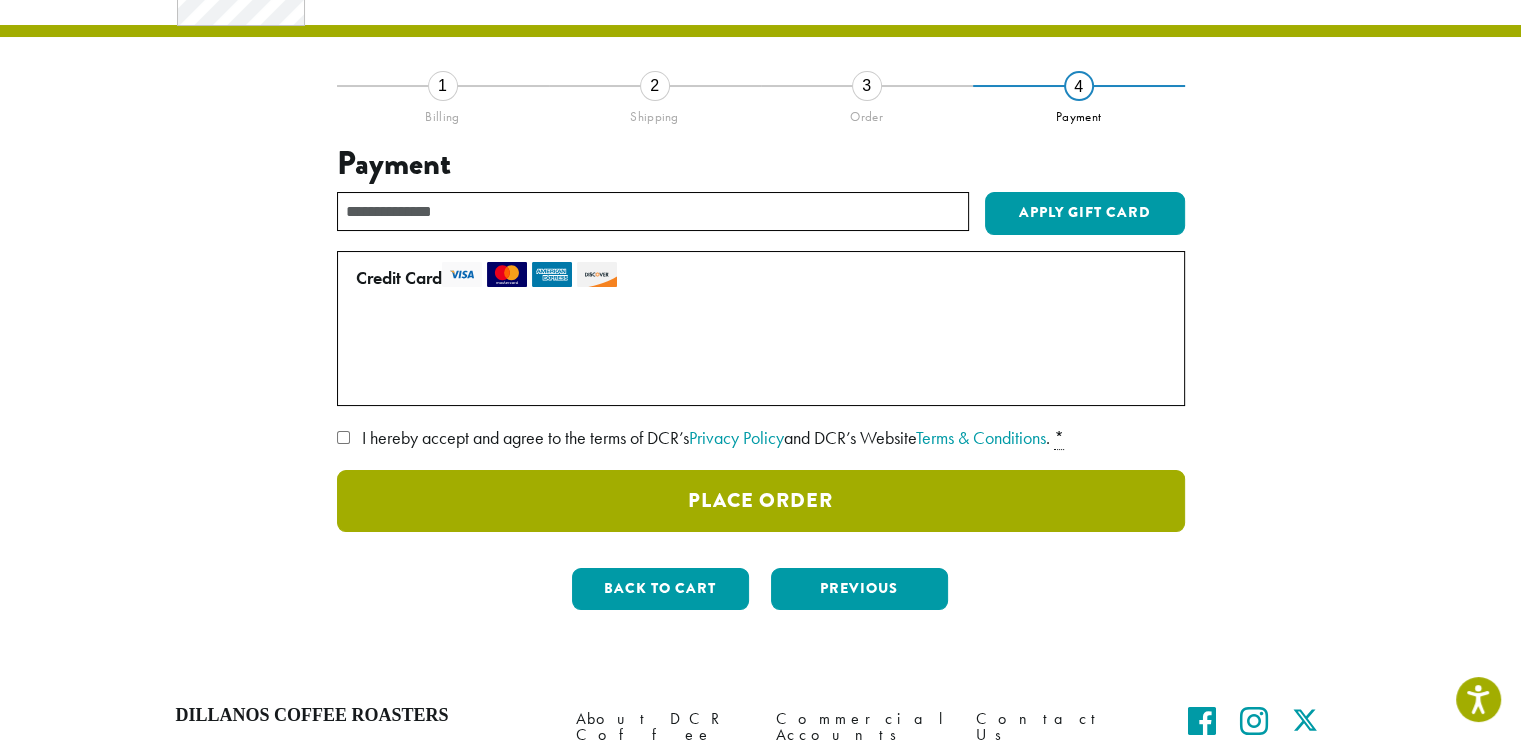 click on "Place Order" at bounding box center (761, 501) 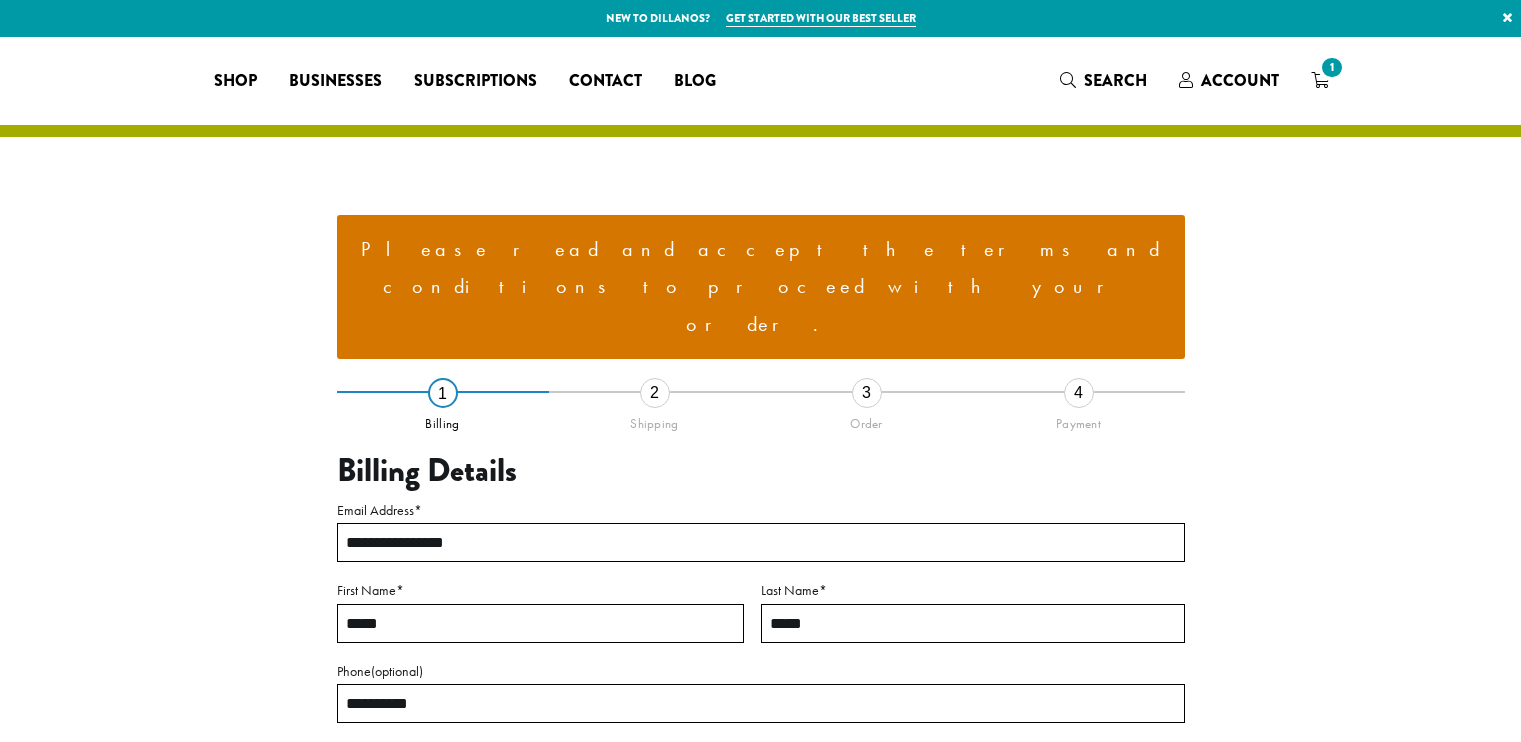 select on "**" 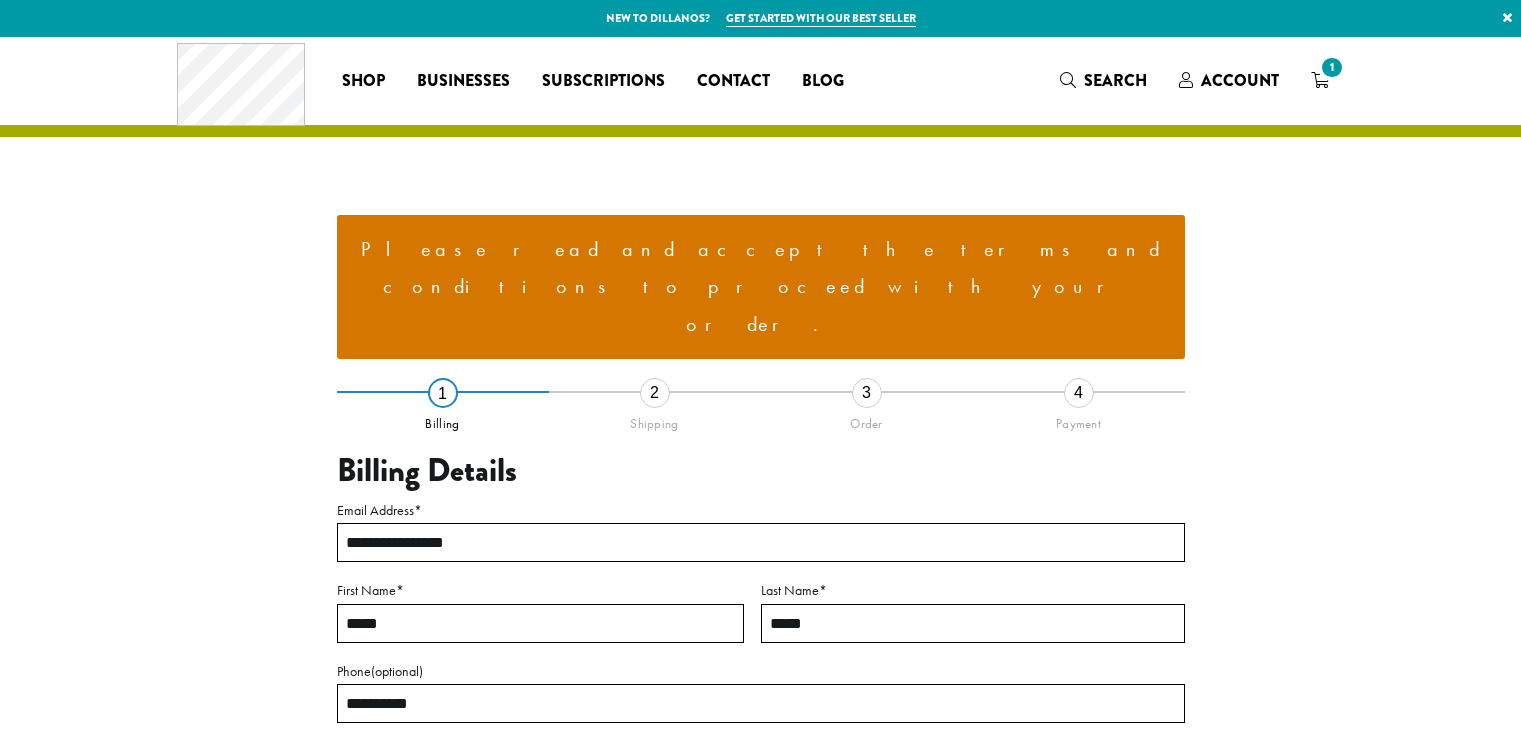 scroll, scrollTop: 0, scrollLeft: 0, axis: both 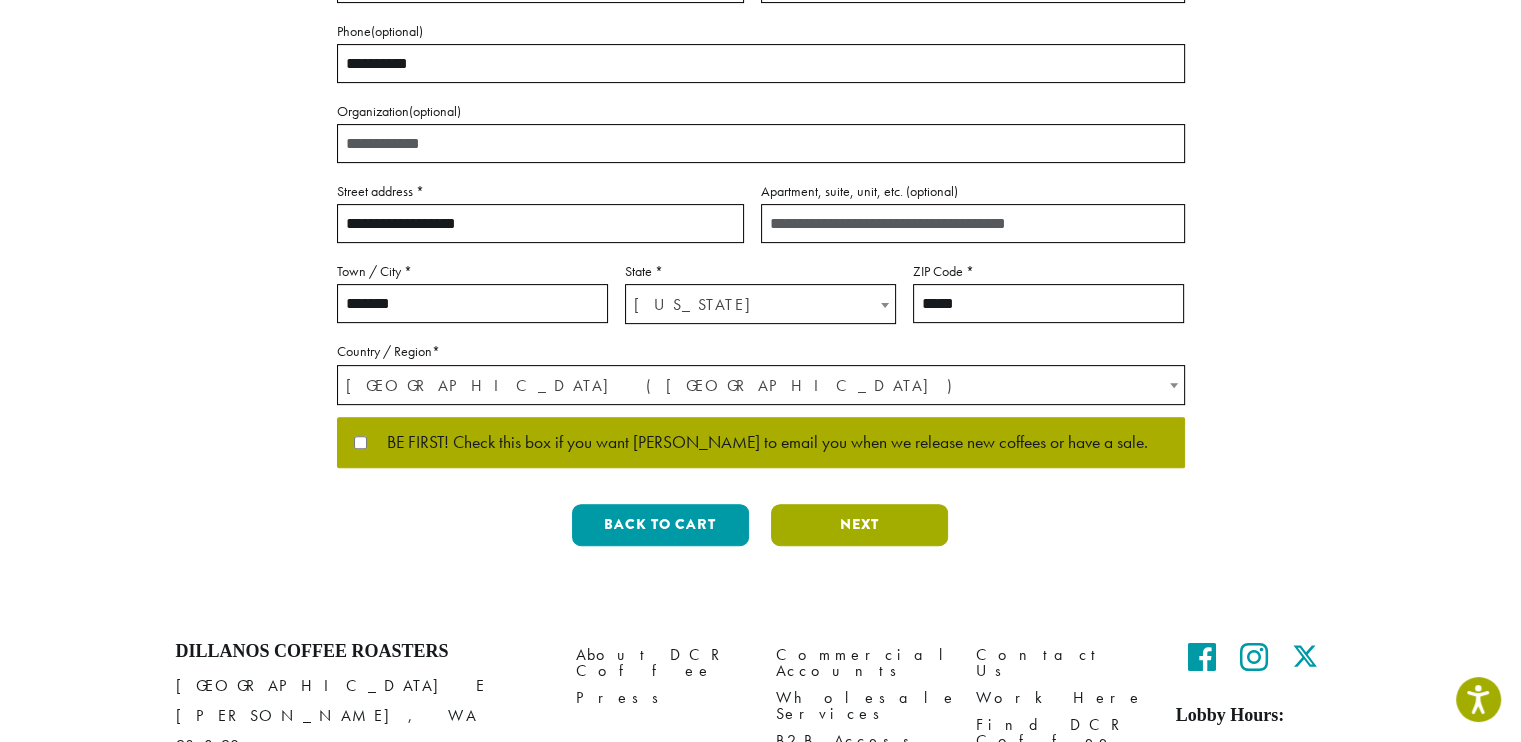 click on "Next" at bounding box center (859, 525) 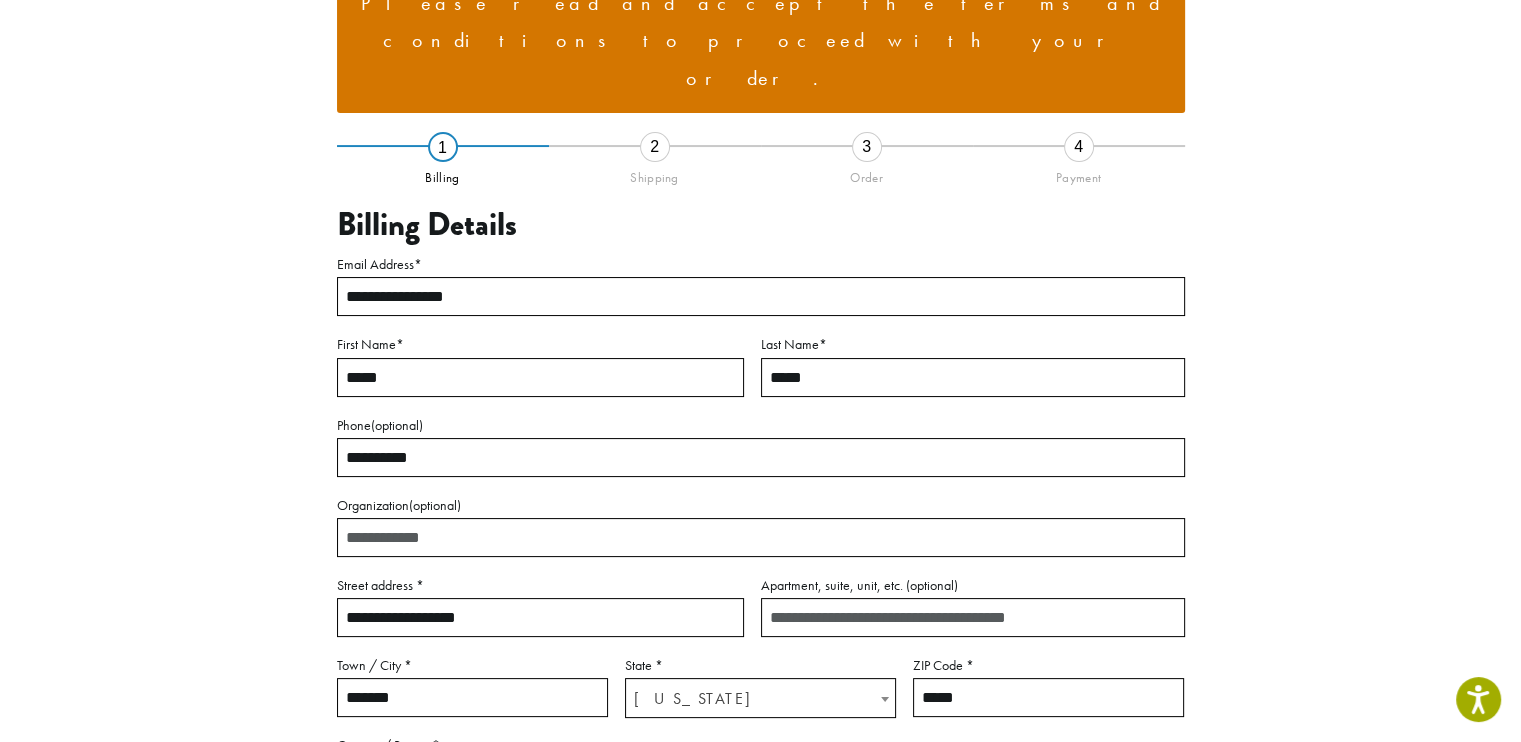 scroll, scrollTop: 232, scrollLeft: 0, axis: vertical 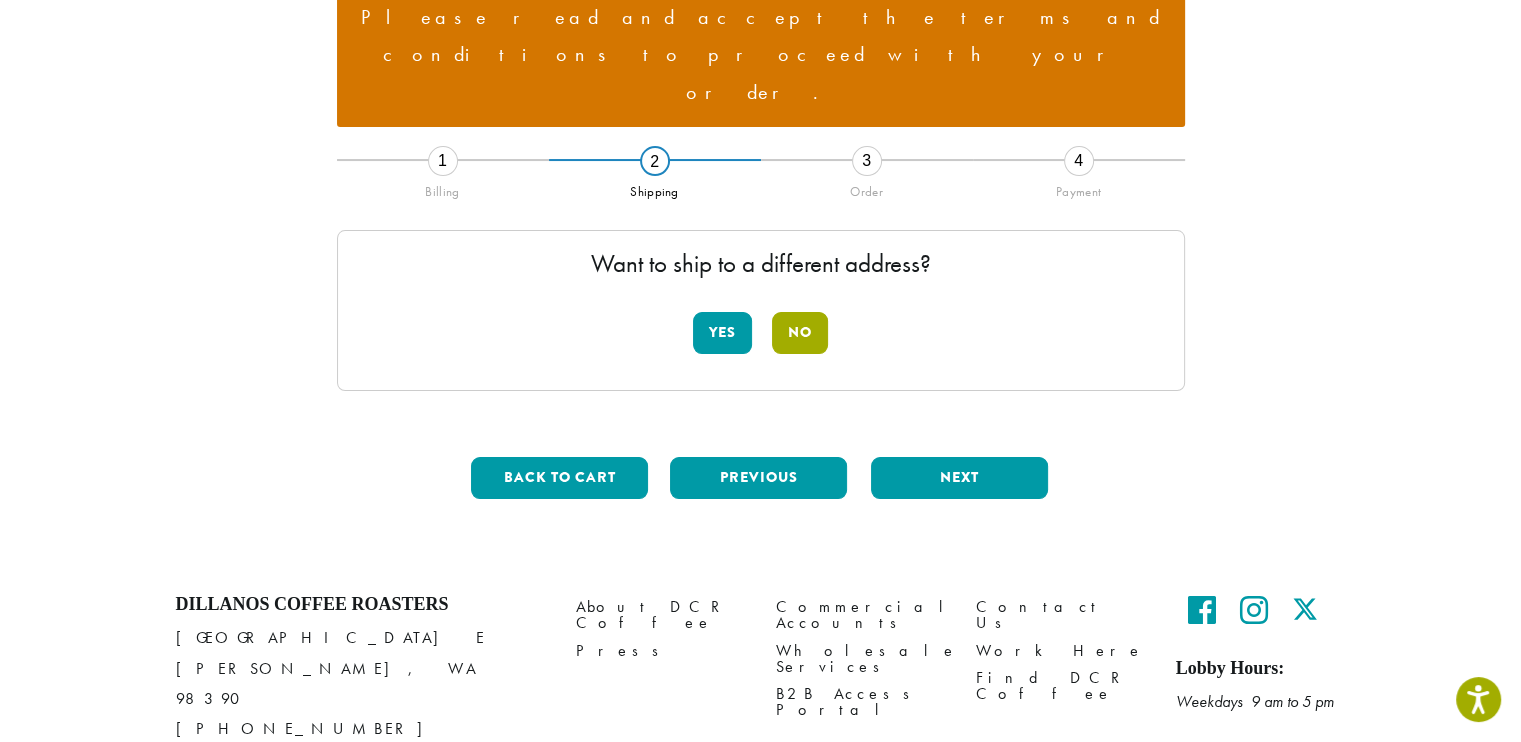 click on "No" at bounding box center [800, 333] 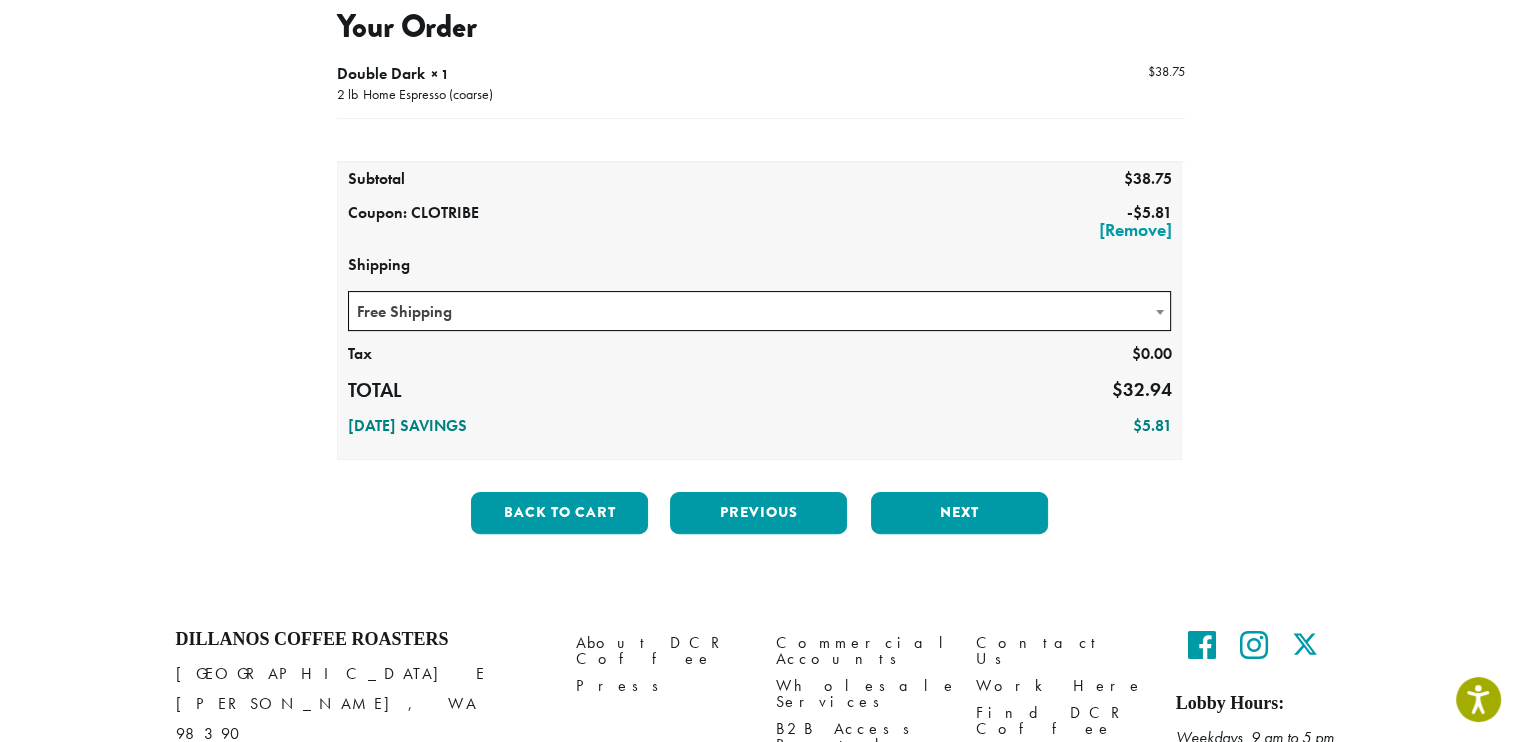 scroll, scrollTop: 444, scrollLeft: 0, axis: vertical 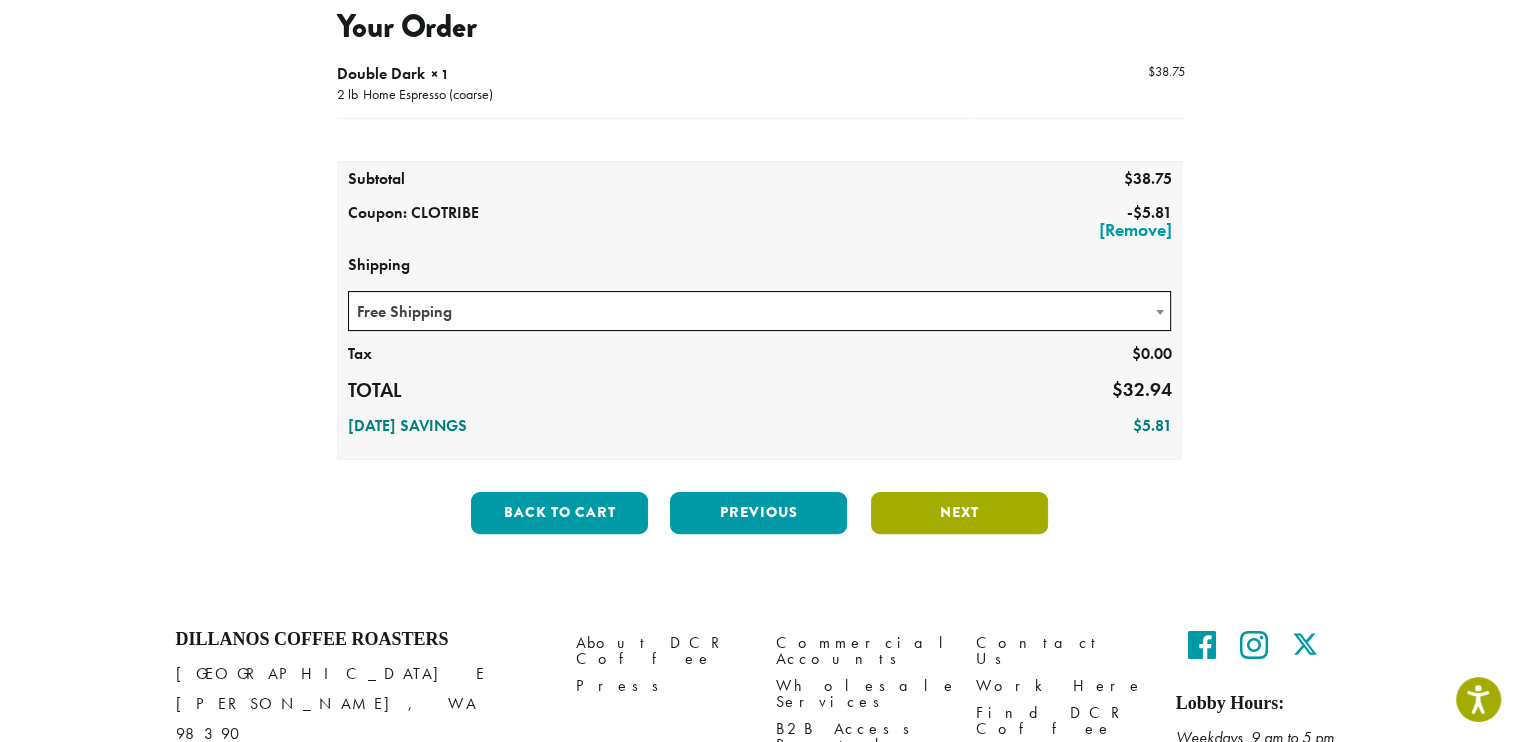 click on "Next" at bounding box center [959, 513] 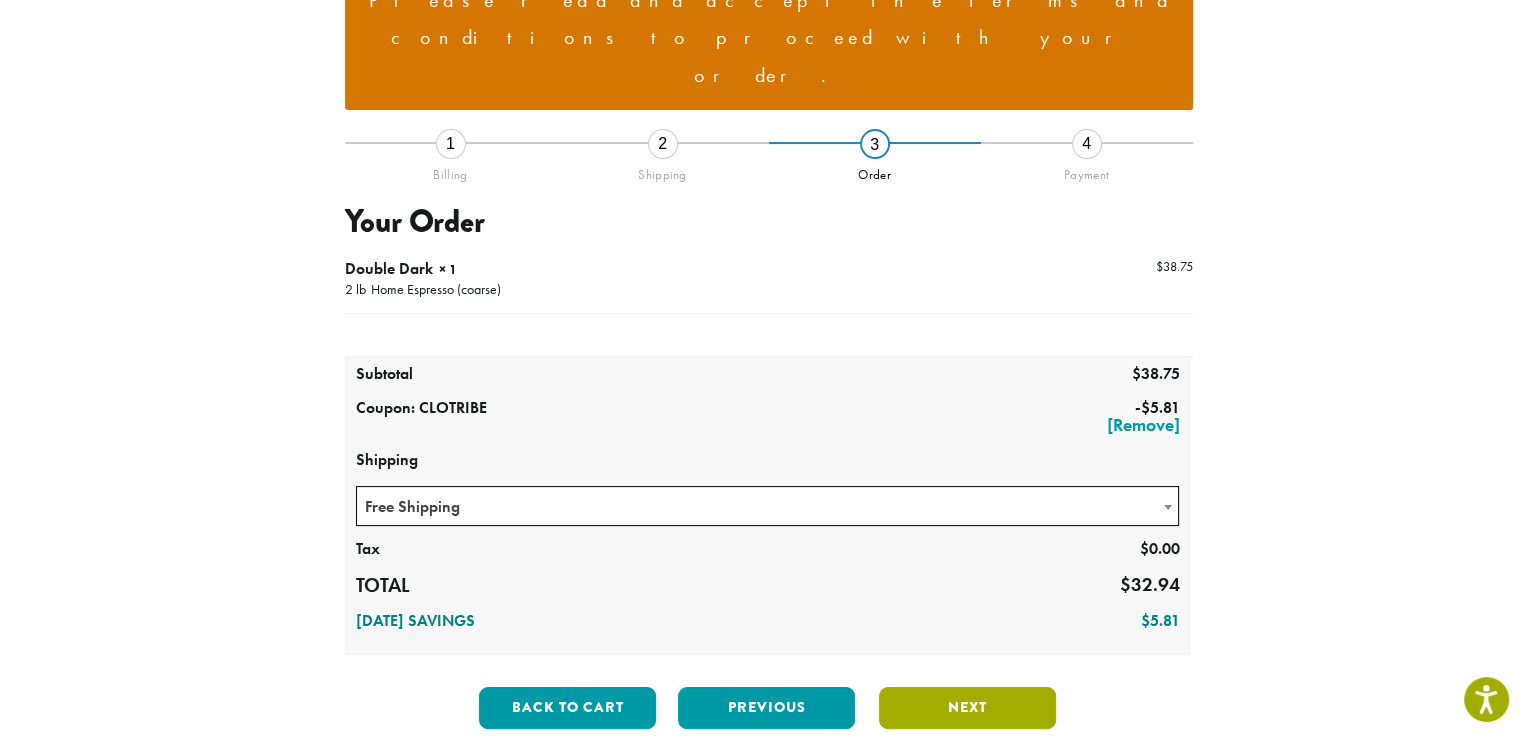 scroll, scrollTop: 246, scrollLeft: 0, axis: vertical 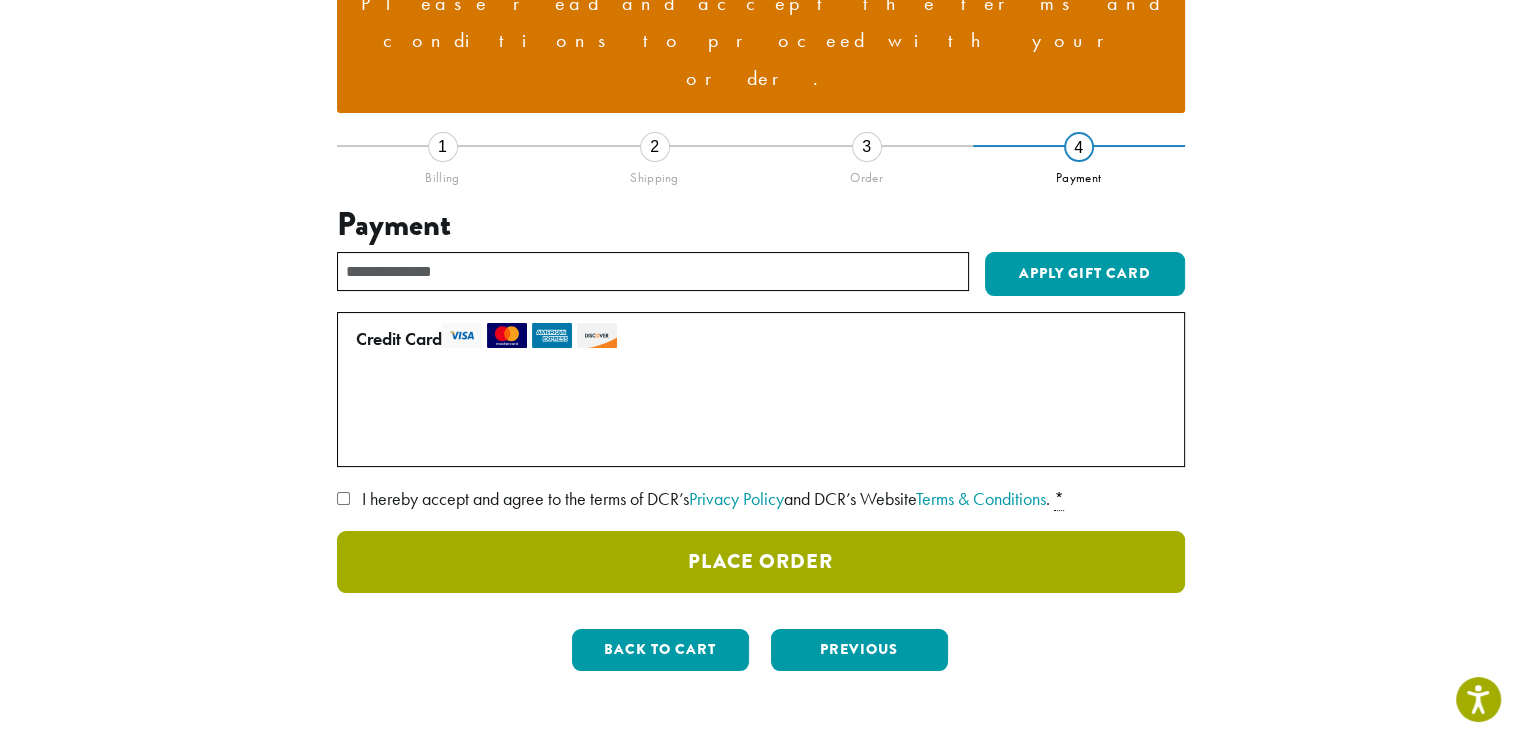 click on "Place Order" at bounding box center (761, 562) 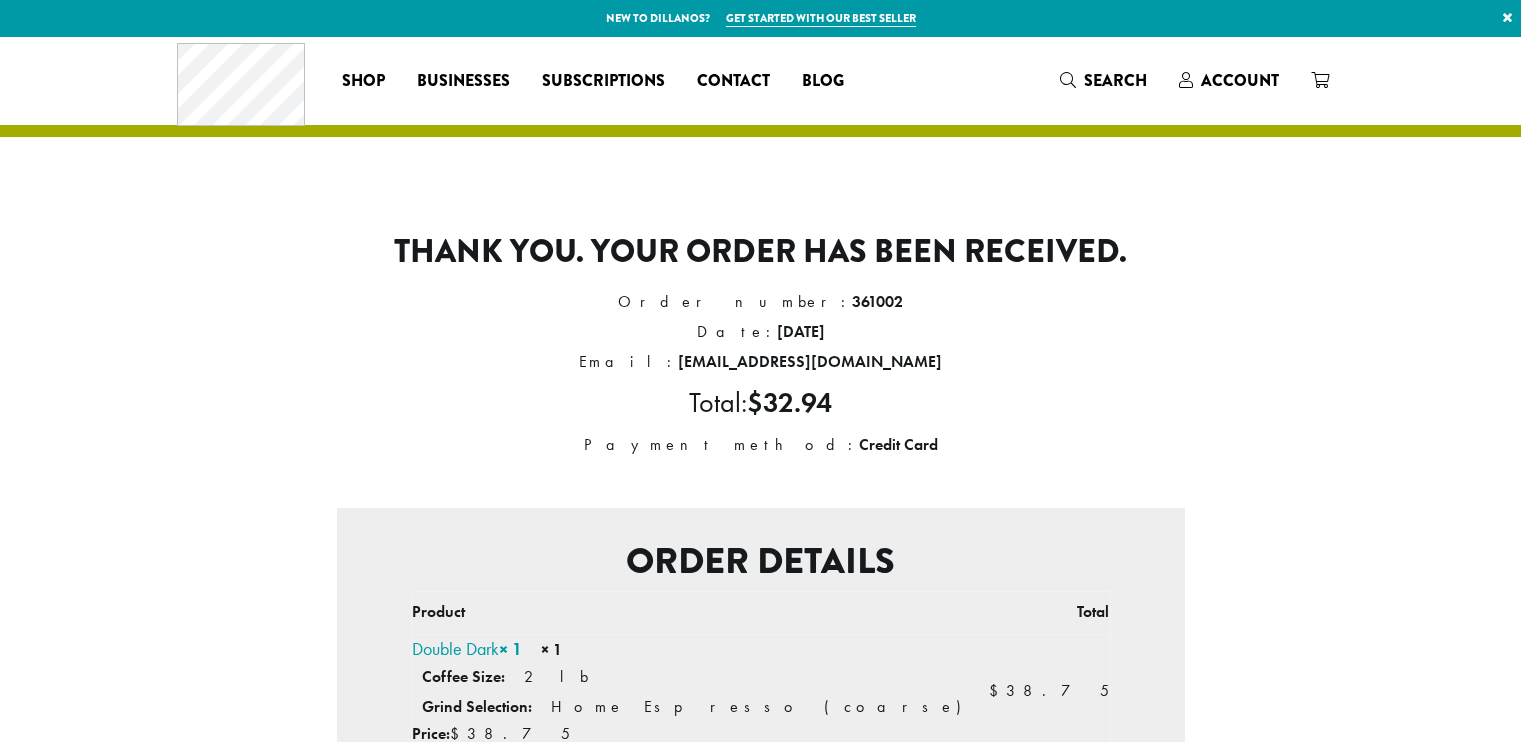 scroll, scrollTop: 0, scrollLeft: 0, axis: both 